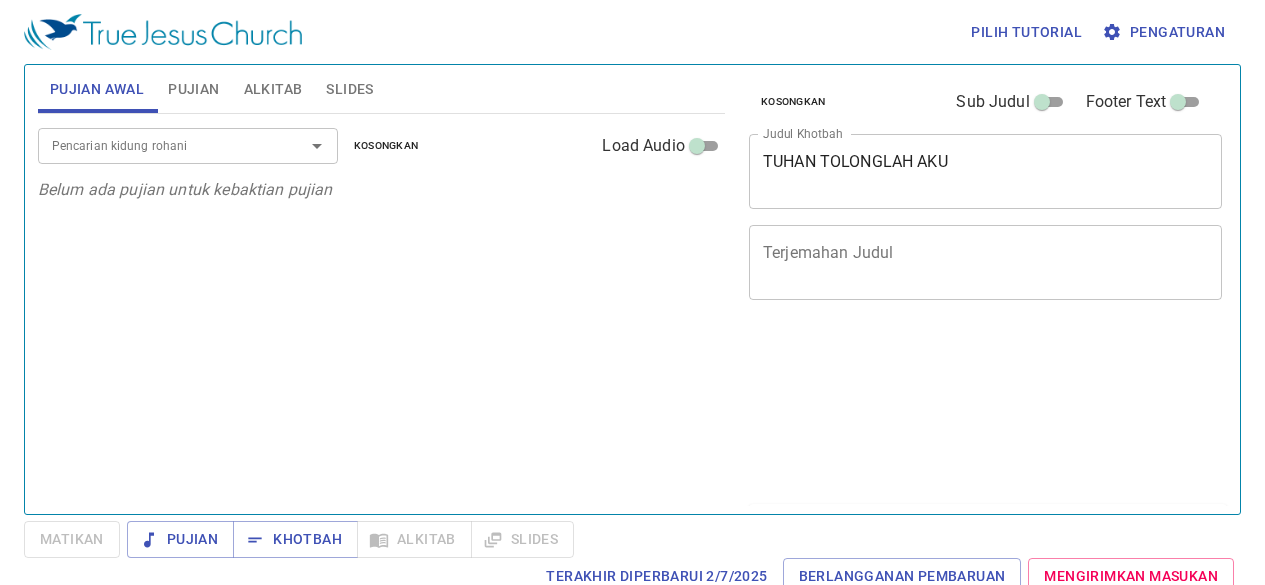 scroll, scrollTop: 0, scrollLeft: 0, axis: both 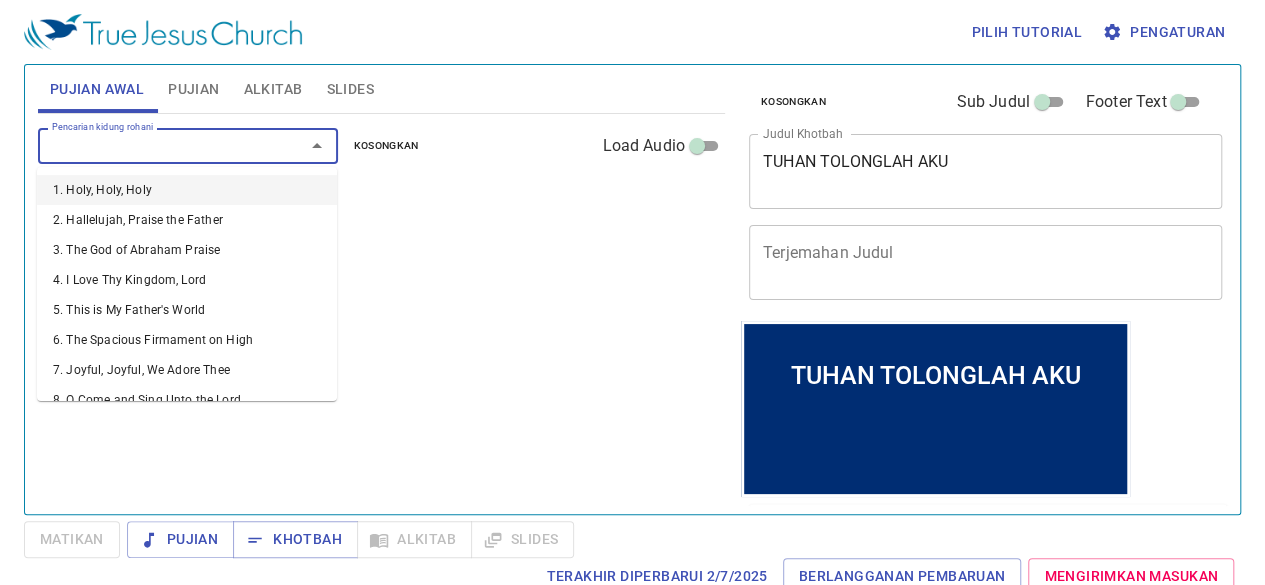 click on "Pencarian kidung rohani" at bounding box center [158, 145] 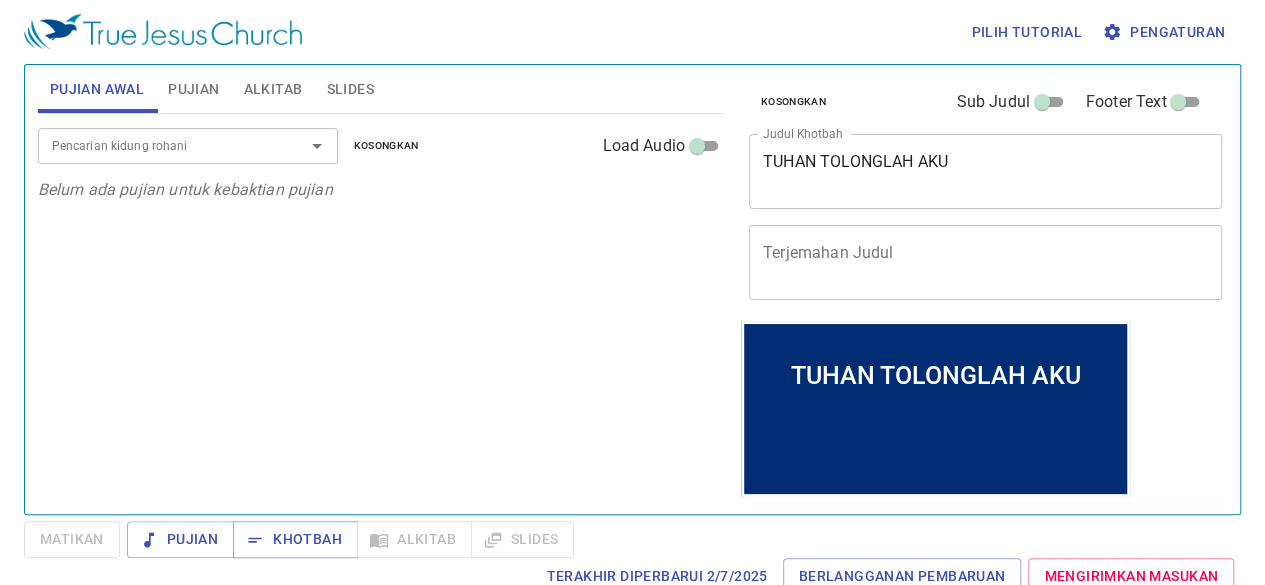 click on "TUHAN TOLONGLAH AKU x Judul Khotbah" at bounding box center (985, 171) 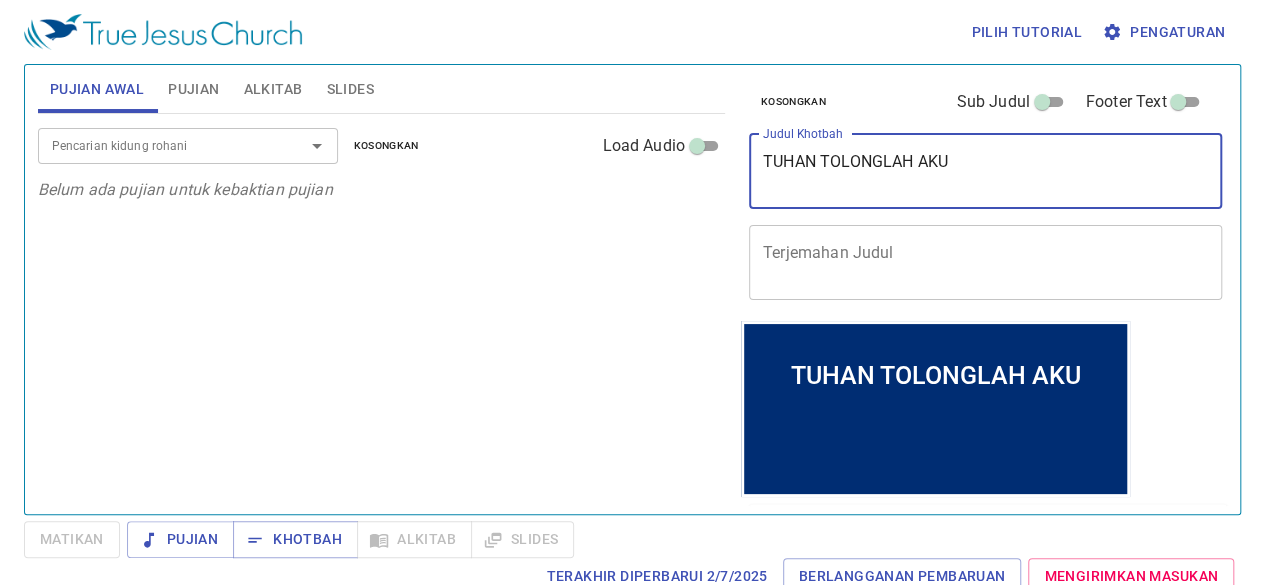click on "TUHAN TOLONGLAH AKU" at bounding box center (985, 171) 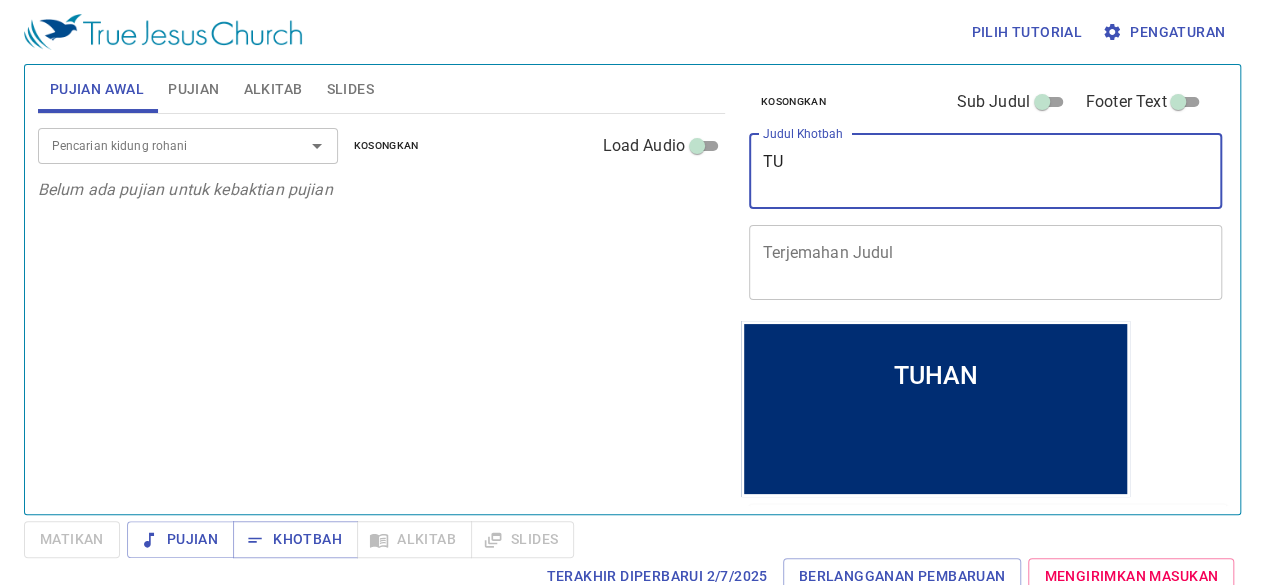 type on "T" 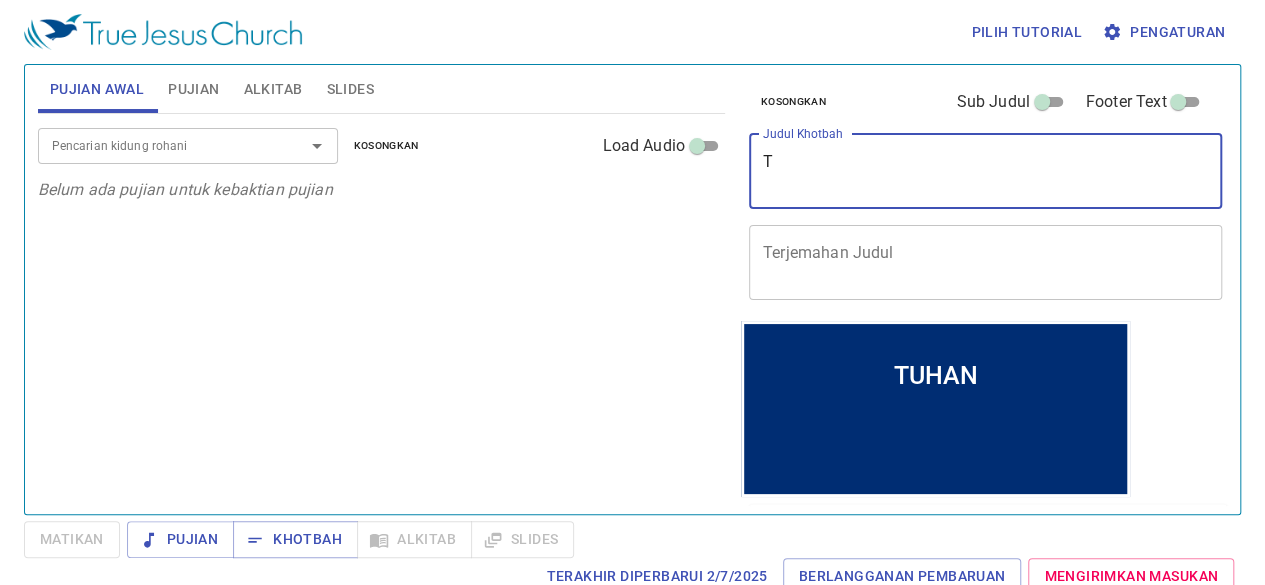 type 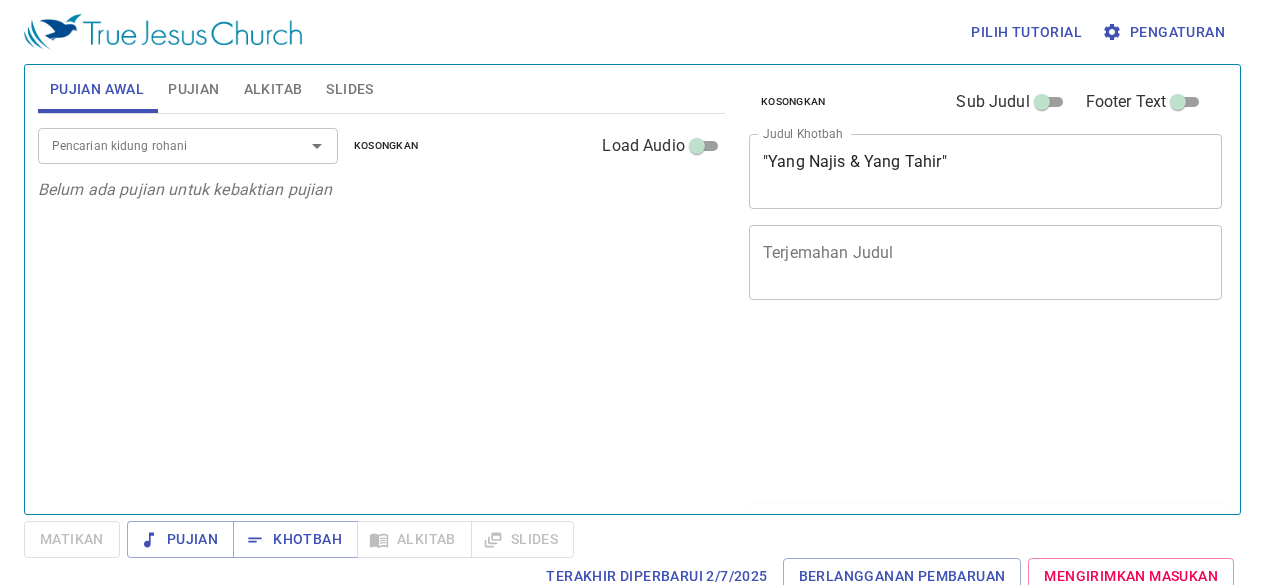 scroll, scrollTop: 0, scrollLeft: 0, axis: both 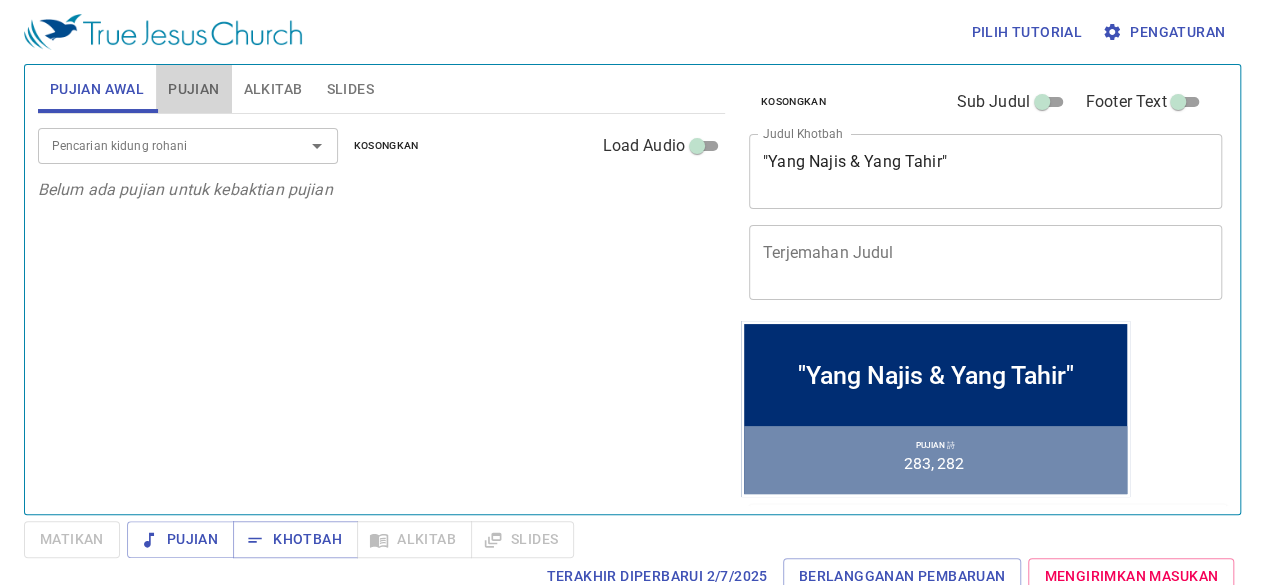 click on "Pujian" at bounding box center [193, 89] 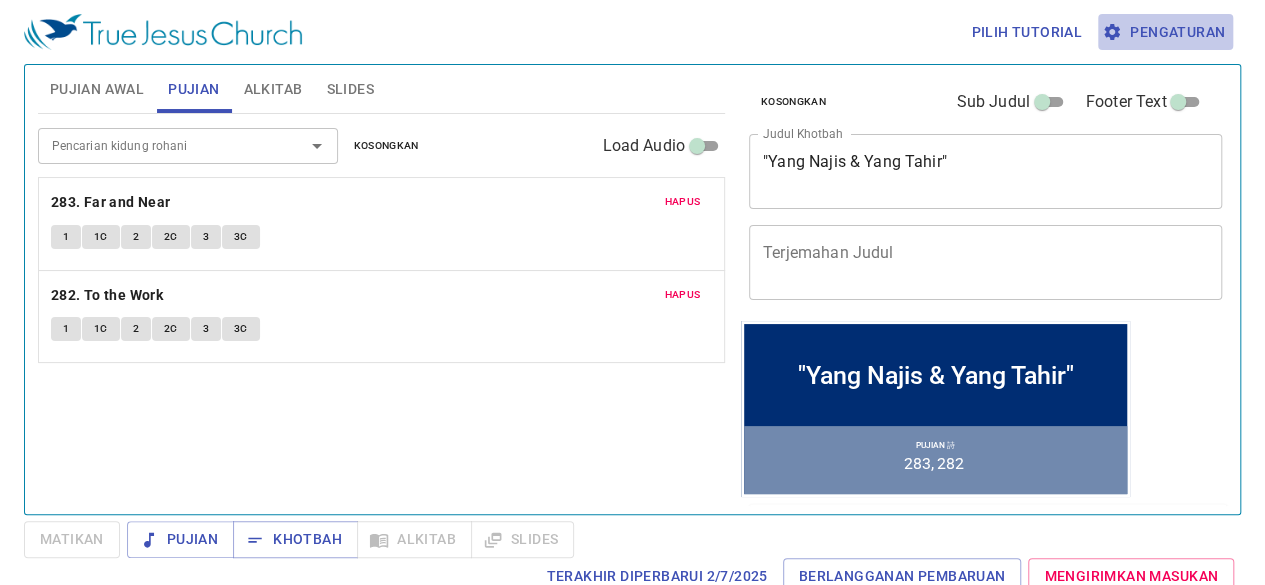 click on "Pengaturan" at bounding box center [1165, 32] 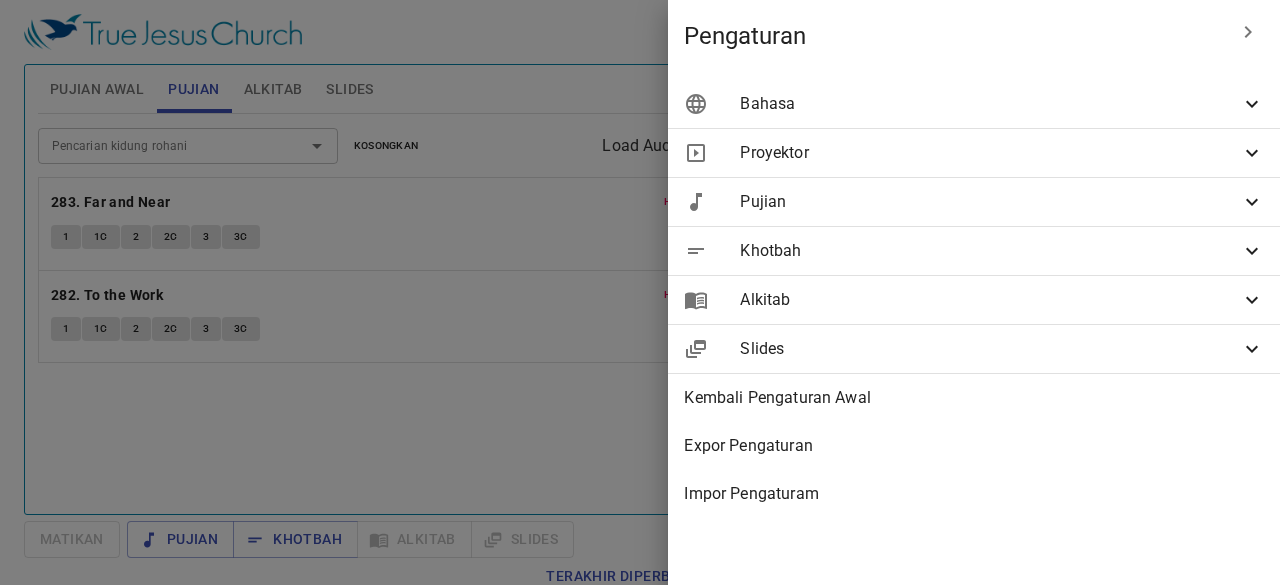click on "Bahasa" at bounding box center [990, 104] 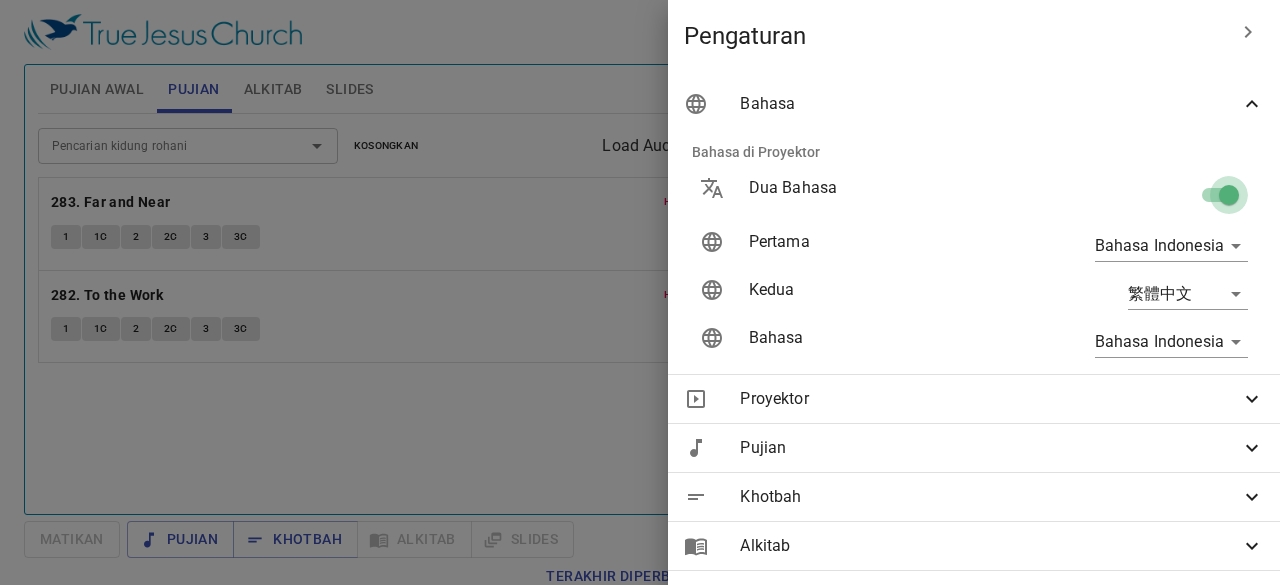 click at bounding box center [1229, 199] 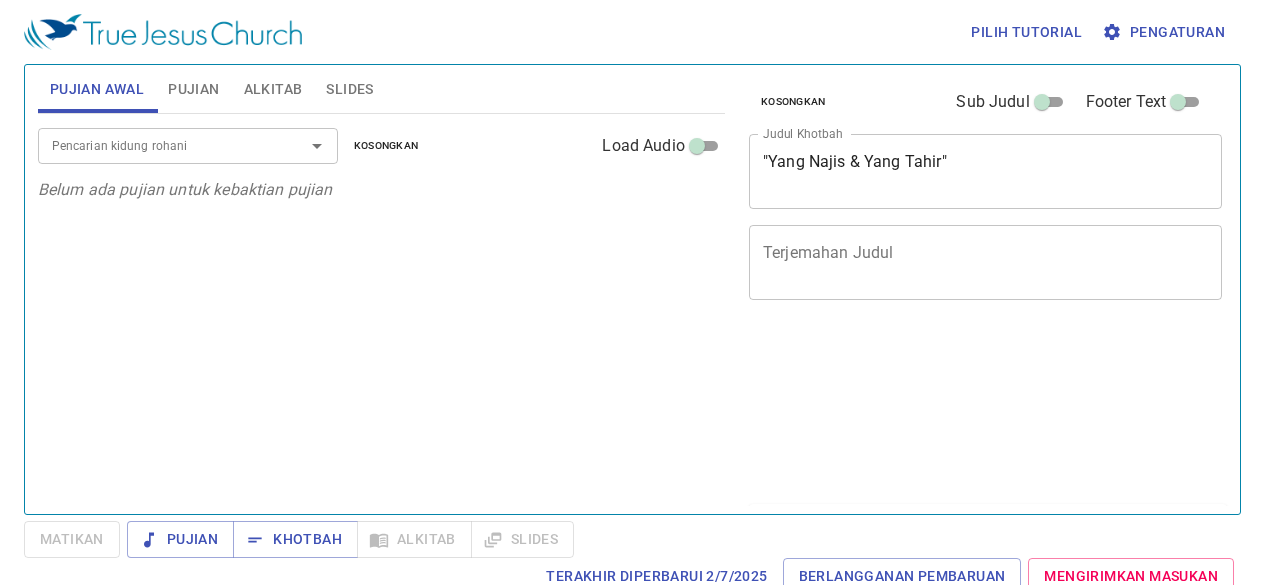 scroll, scrollTop: 0, scrollLeft: 0, axis: both 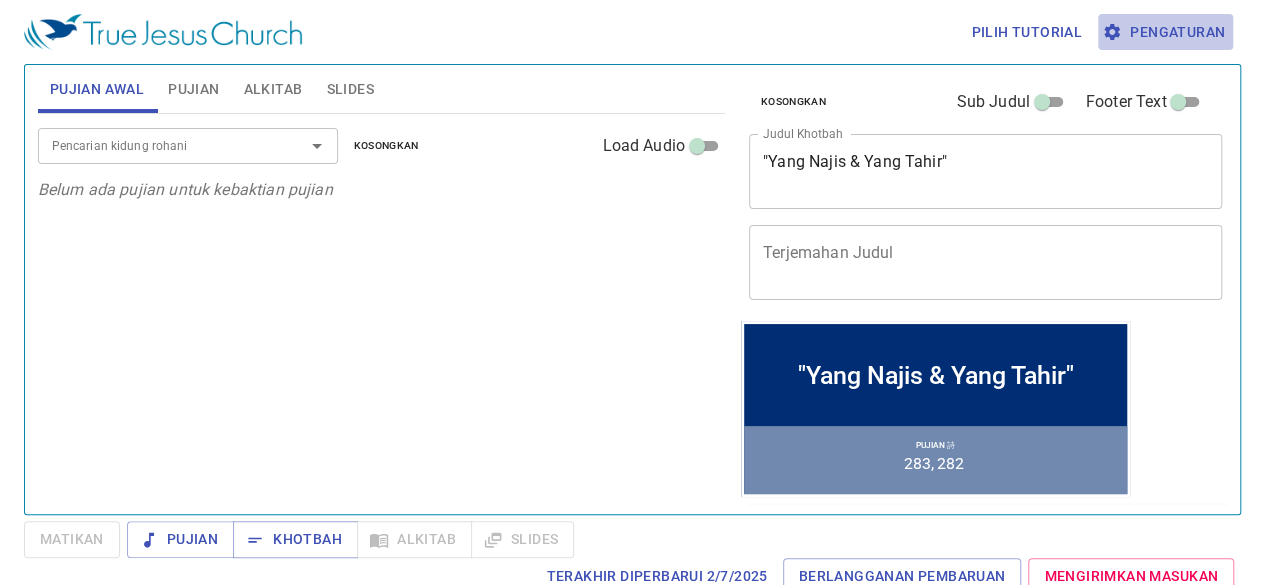 click on "Pengaturan" at bounding box center [1165, 32] 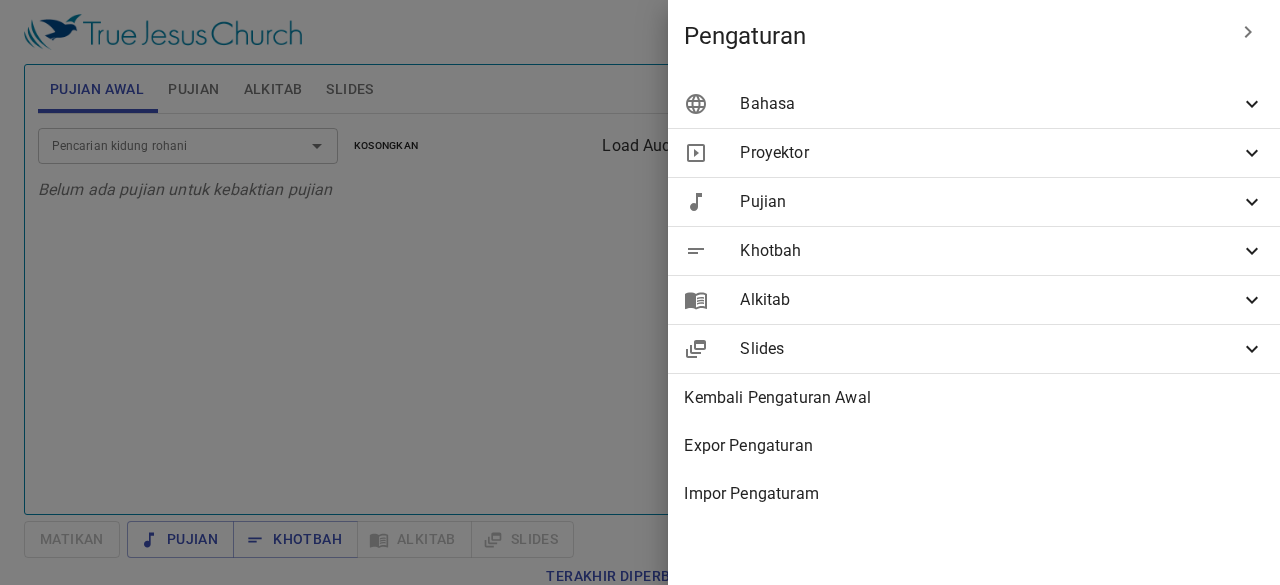 click on "Bahasa" at bounding box center (990, 104) 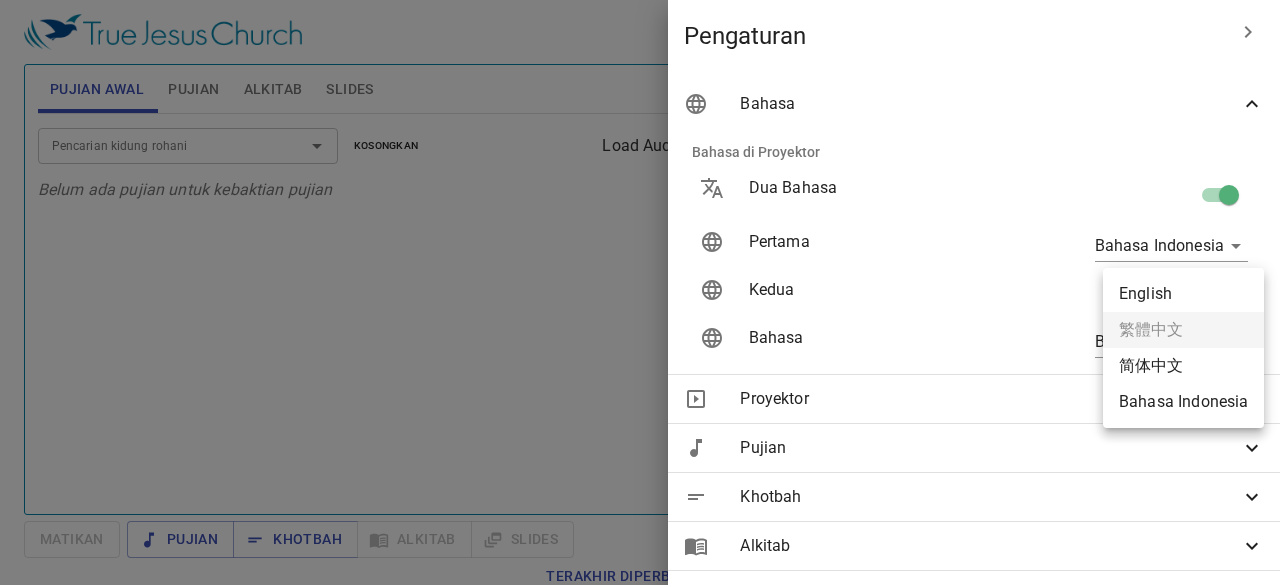 click on "Pilih tutorial Pengaturan Pujian Awal Pujian Alkitab Slides Pencarian kidung rohani Pencarian kidung rohani   Kosongkan Load Audio Belum ada pujian untuk kebaktian pujian Pencarian kidung rohani Pencarian kidung rohani   Kosongkan Load Audio Hapus 283. Far and Near   1 1C 2 2C 3 3C Hapus 282. To the Work   1 1C 2 2C 3 3C Kejadian 1 Referensi Alkitab (Ctrl +/) Referensi Alkitab (Ctrl +/)   Sejarah Ayat   Sebelumnya  (←, ↑)     Selanjutnya  (→, ↓) Tunjukkan 1 ayat Tunjukkan 2 ayat Tunjukkan 3 ayat Tunjukkan 4 ayat Tunjukkan 5 ayat 1 Pada mulanya  Allah  menciptakan  langit  dan bumi .    In the beginning God created the heavens and the earth. 2 Bumi  belum berbentuk  dan kosong ; gelap gulita  menutupi  samudera raya , dan Roh  Allah  melayang-layang  di atas  permukaan  air .    The earth was without form, and void; and darkness was on the face of the deep. And the Spirit of God was hovering over the face of the waters. 3 Berfirmanlah  Allah : "Jadilah  terang ." Lalu terang  itu jadi ." at bounding box center (640, 292) 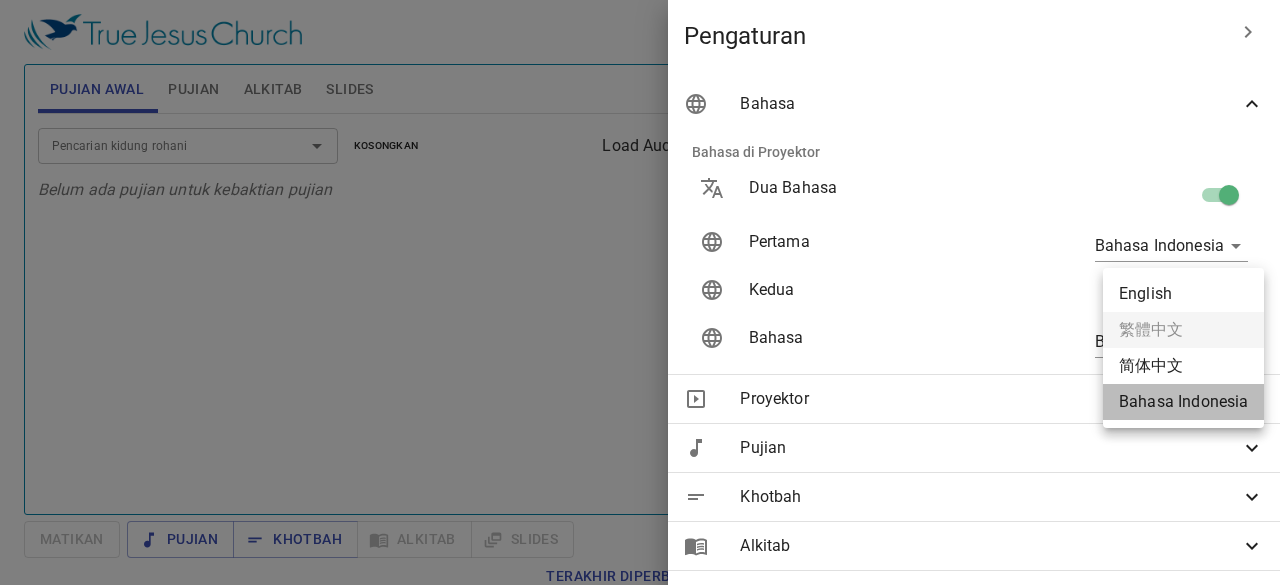 click on "Bahasa Indonesia" at bounding box center [1183, 402] 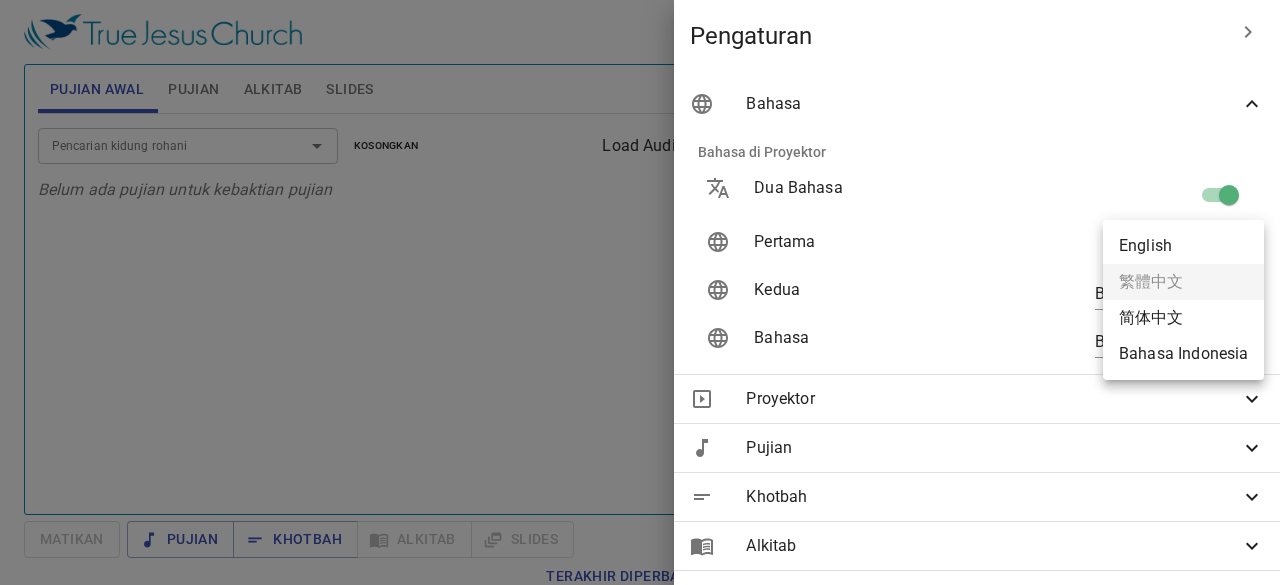 click on "Pilih tutorial Pengaturan Pujian Awal Pujian Alkitab Slides Pencarian kidung rohani Pencarian kidung rohani   Kosongkan Load Audio Belum ada pujian untuk kebaktian pujian Pencarian kidung rohani Pencarian kidung rohani   Kosongkan Load Audio Hapus 283. Far and Near   1 1C 2 2C 3 3C Hapus 282. To the Work   1 1C 2 2C 3 3C Kejadian 1 Referensi Alkitab (Ctrl +/) Referensi Alkitab (Ctrl +/)   Sejarah Ayat   Sebelumnya  (←, ↑)     Selanjutnya  (→, ↓) Tunjukkan 1 ayat Tunjukkan 2 ayat Tunjukkan 3 ayat Tunjukkan 4 ayat Tunjukkan 5 ayat 1 ﻿起初 ，　神 創造 天 地 。   Pada mulanya  Allah  menciptakan  langit  dan bumi .  2 地 是 空虛 混沌 ，淵 面 黑暗 ；　神 的靈 運行 在水 面 上 。   Bumi  belum berbentuk  dan kosong ; gelap gulita  menutupi  samudera raya , dan Roh  Allah  melayang-layang  di atas  permukaan  air .  3 神 說 ：要有 光 ，就有了光 。   Berfirmanlah  Allah : "Jadilah  terang ." Lalu terang  itu jadi .  4 神 看 光 是好的 暗 。" at bounding box center [640, 292] 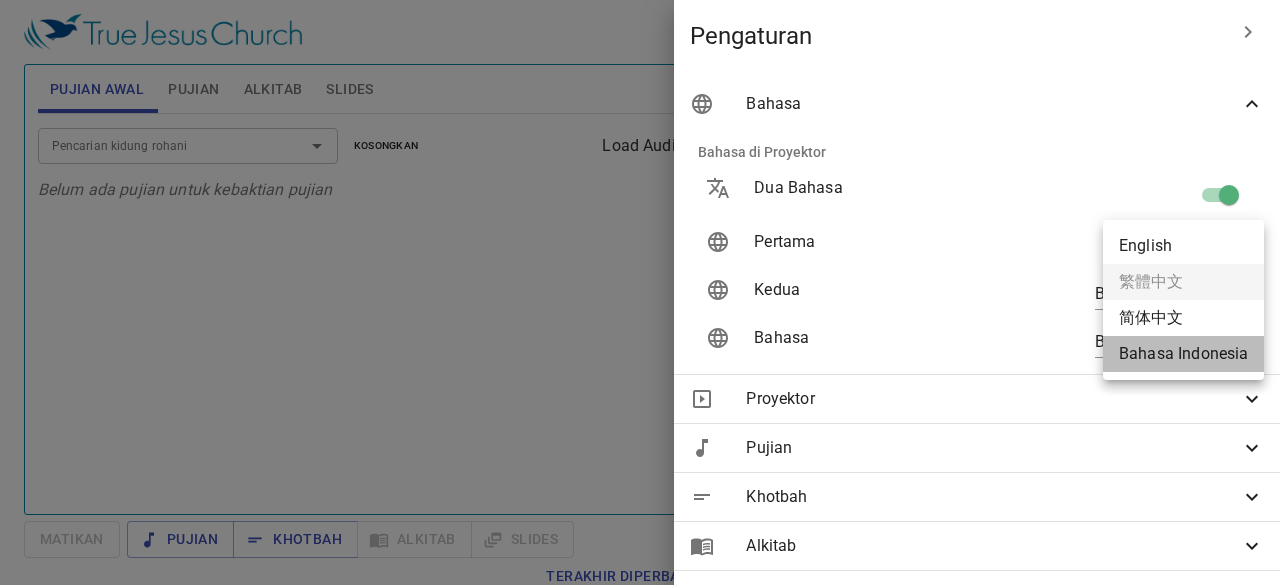 click on "Bahasa Indonesia" at bounding box center [1183, 354] 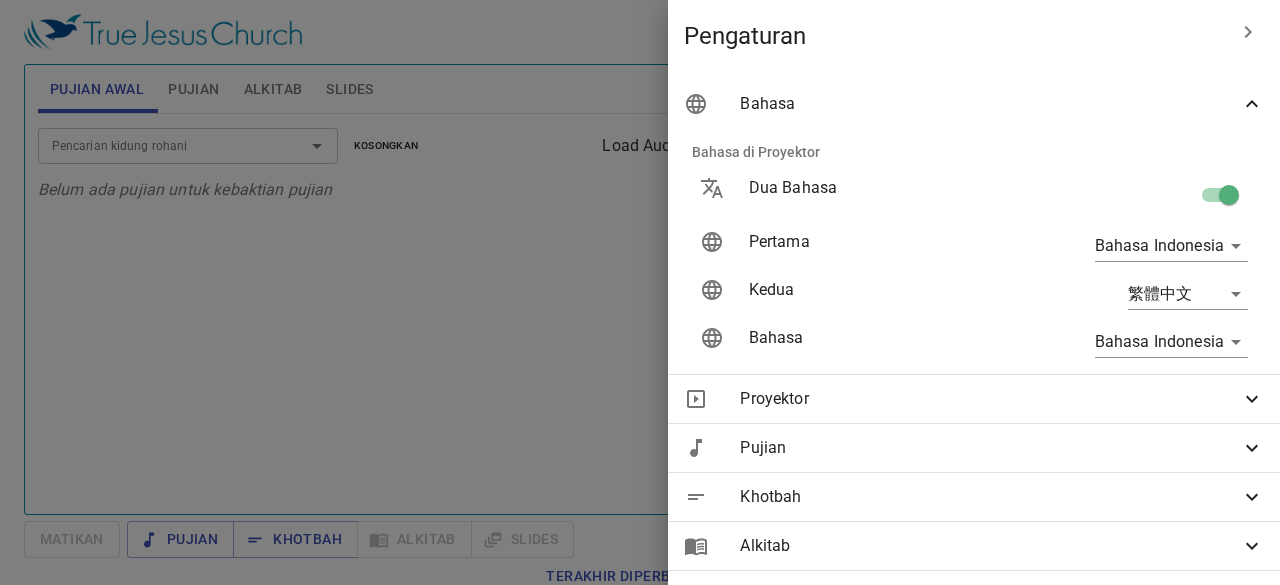 click at bounding box center [640, 292] 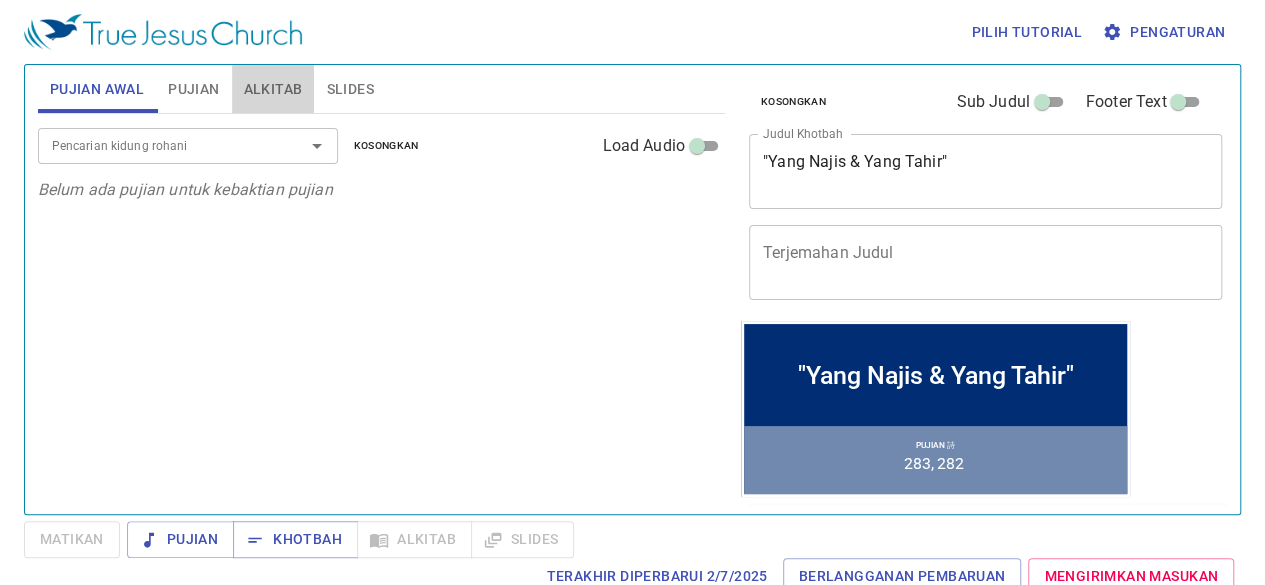 click on "Alkitab" at bounding box center [273, 89] 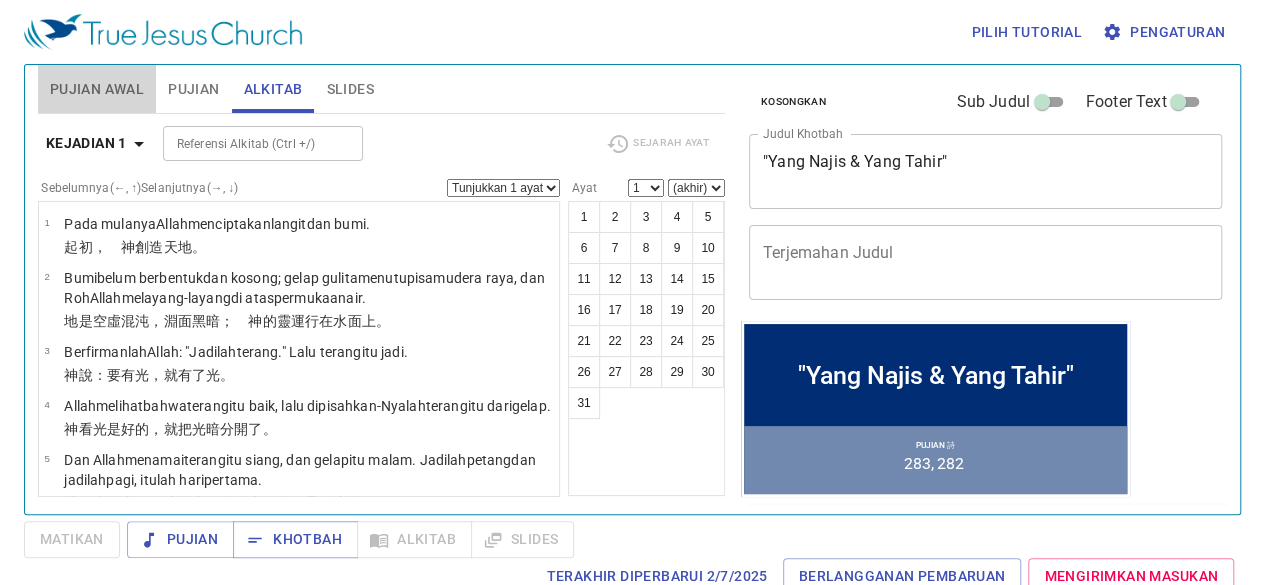 click on "Pujian Awal" at bounding box center [97, 89] 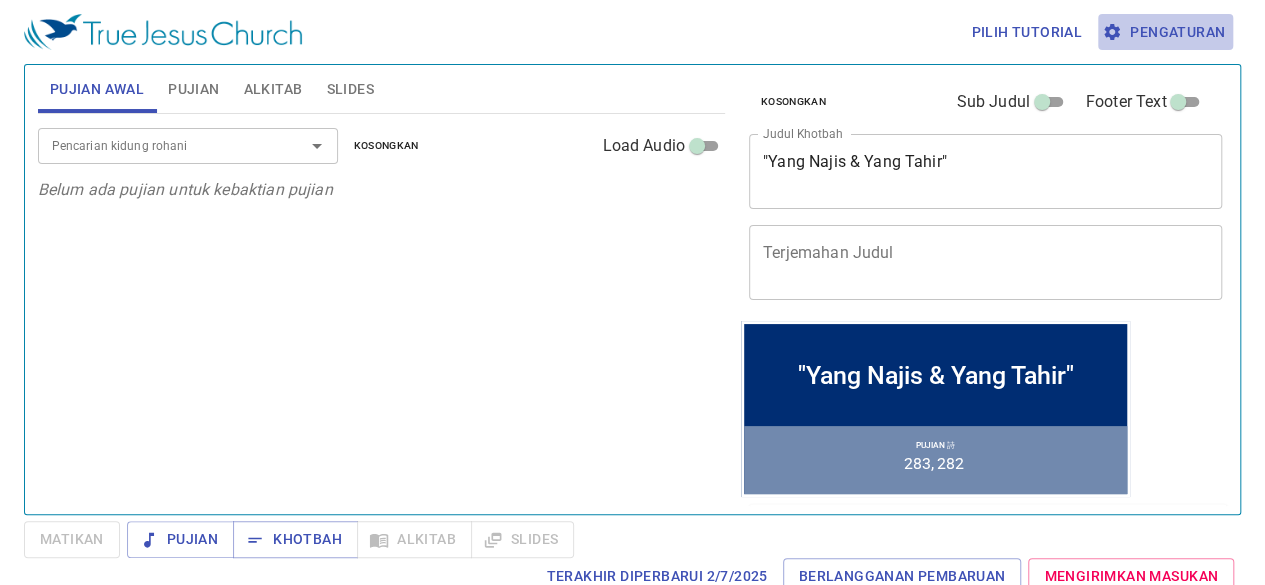 click on "Pengaturan" at bounding box center (1165, 32) 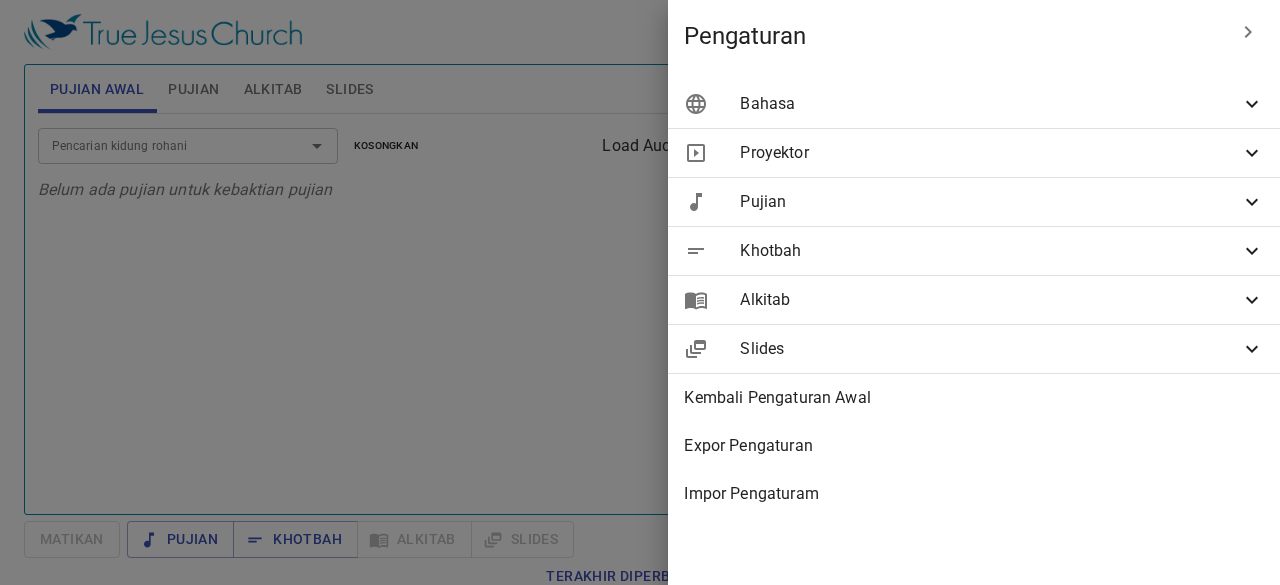 click on "Bahasa" at bounding box center (974, 104) 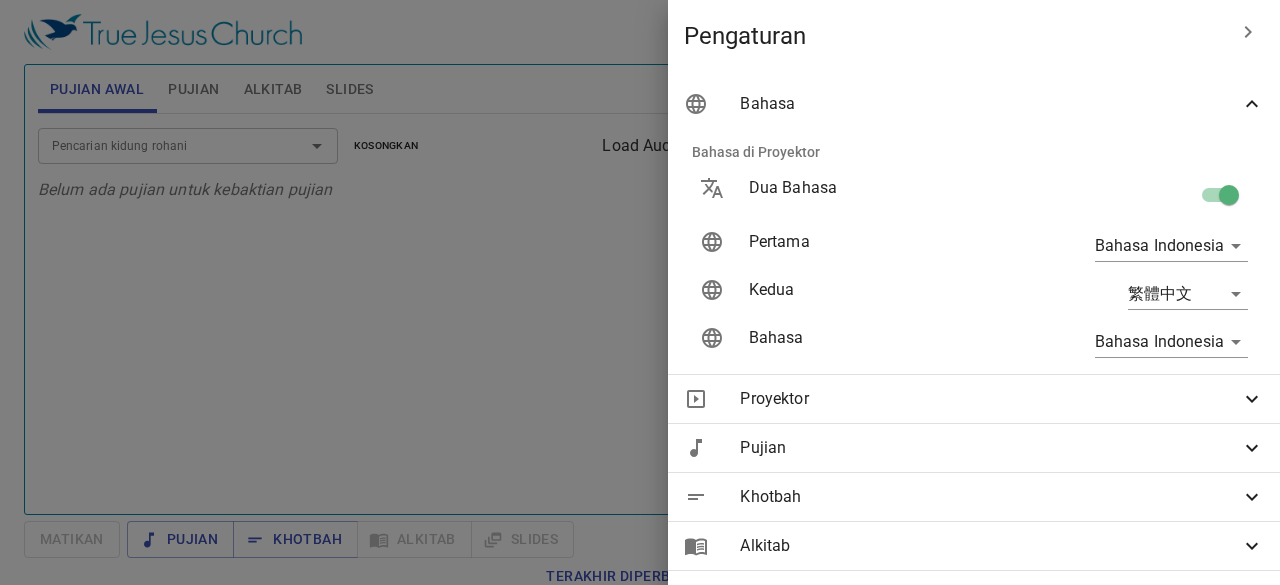 click at bounding box center (1229, 199) 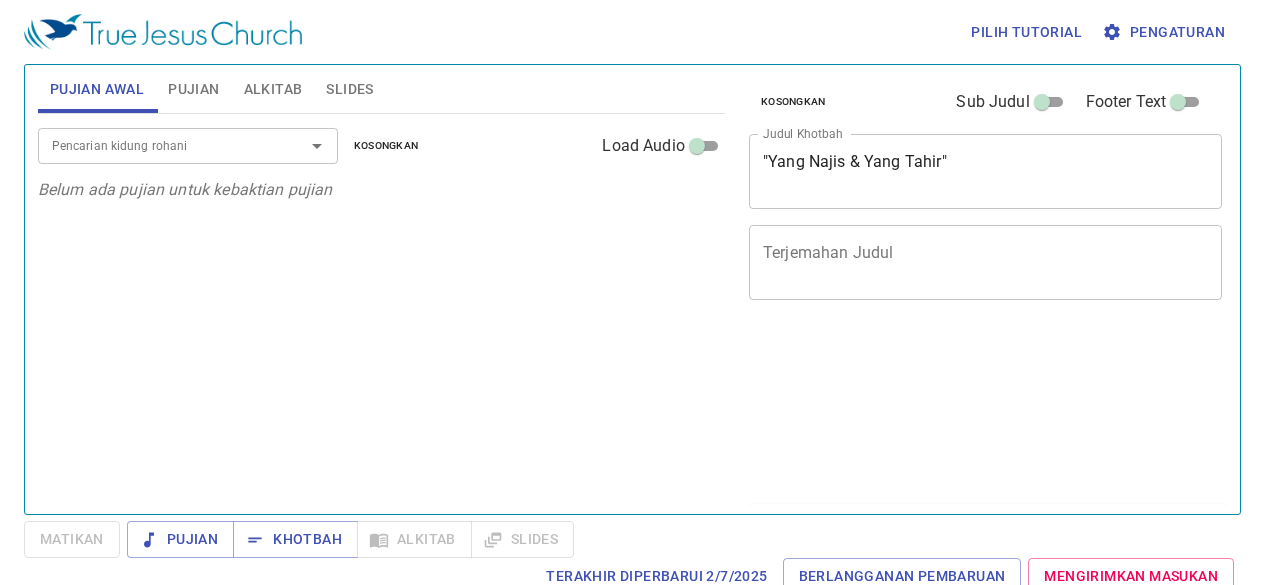 scroll, scrollTop: 0, scrollLeft: 0, axis: both 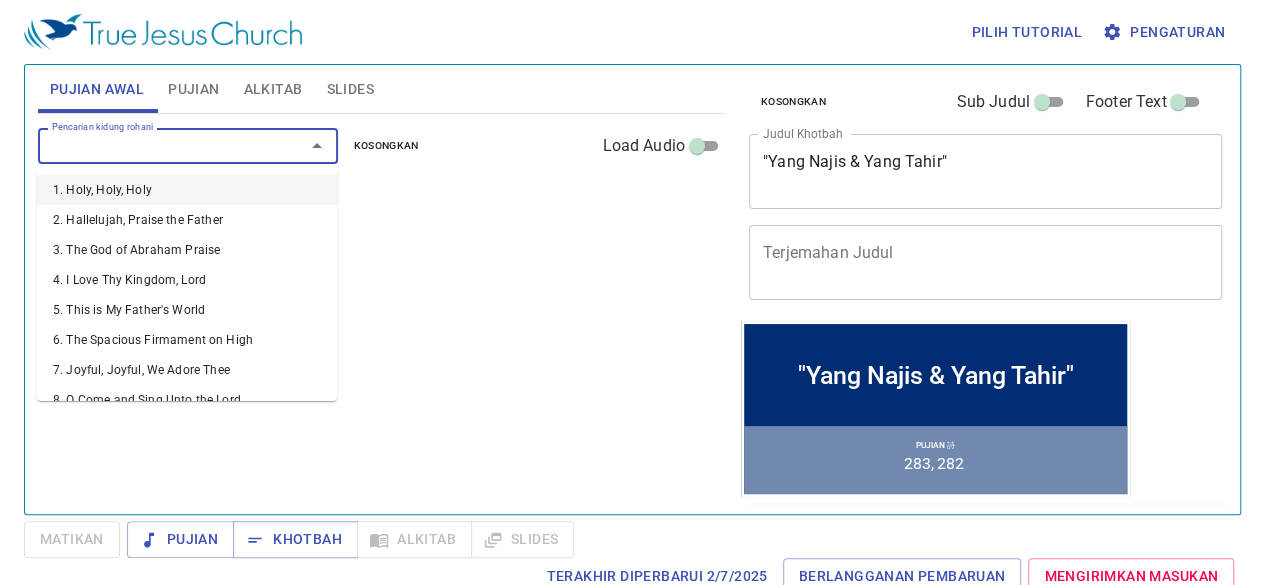 click on "Pencarian kidung rohani" at bounding box center (158, 145) 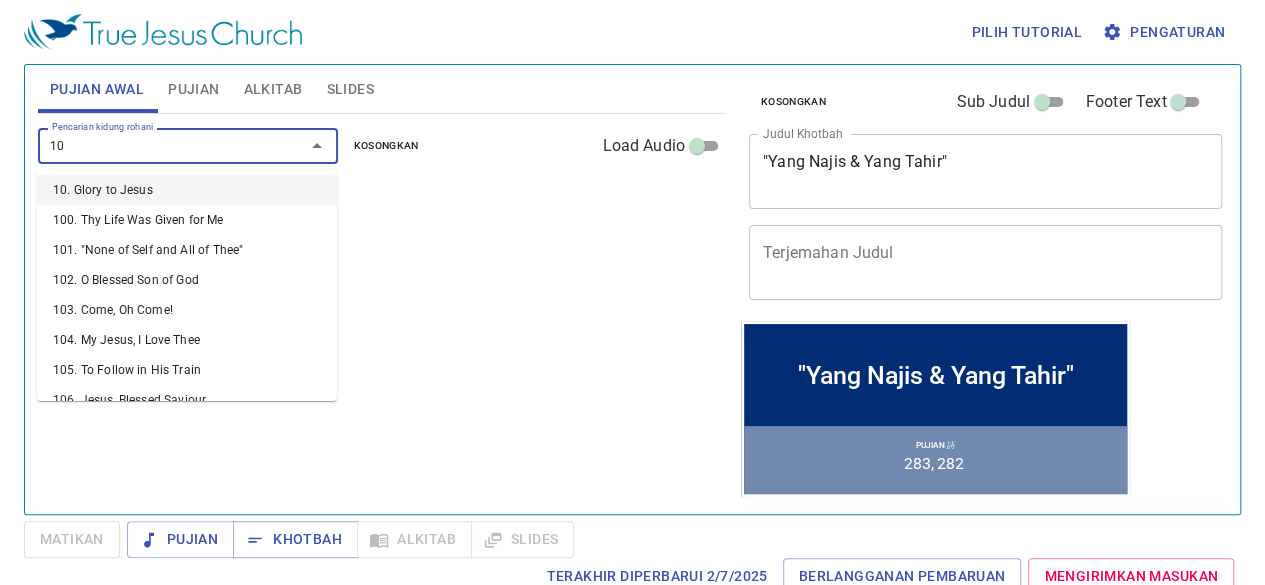 type on "103" 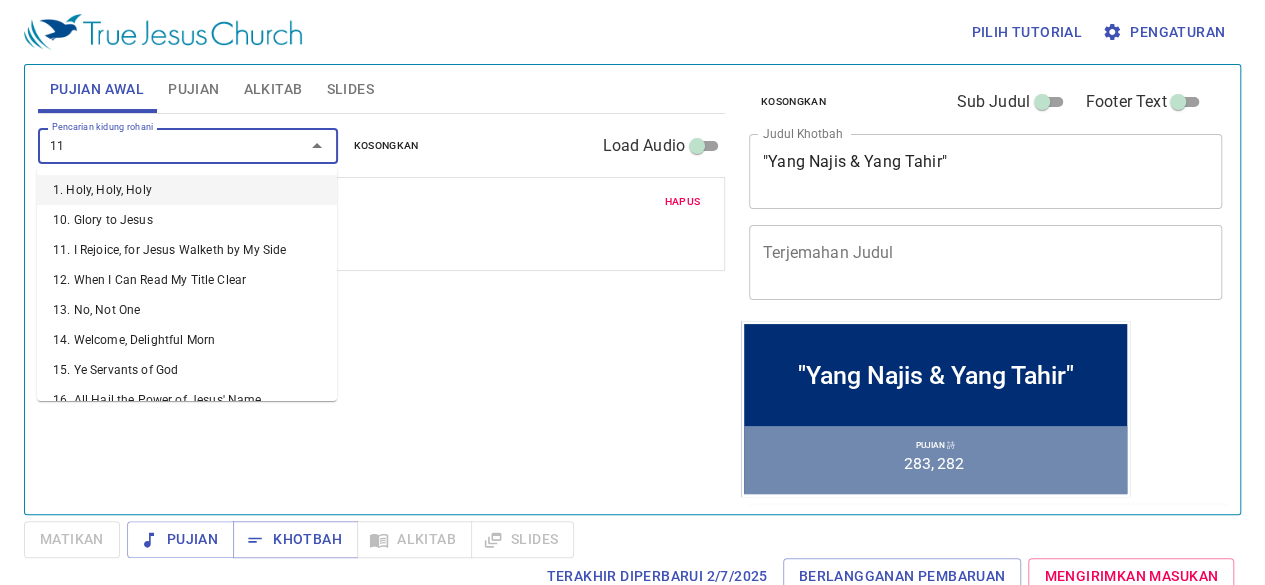 type on "112" 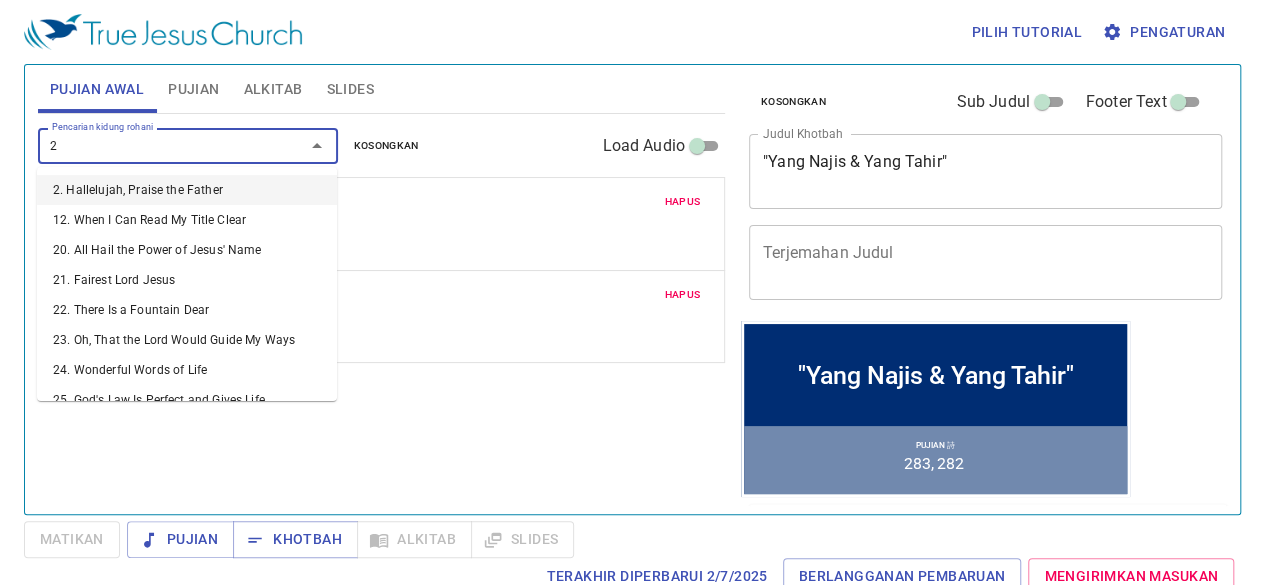 type on "25" 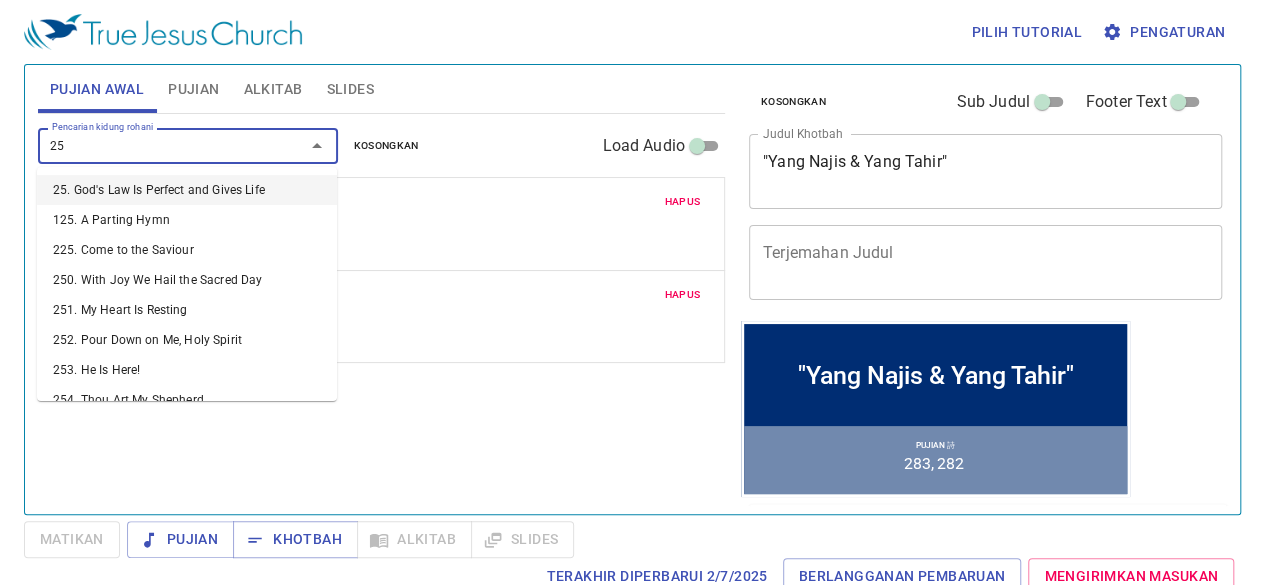 type 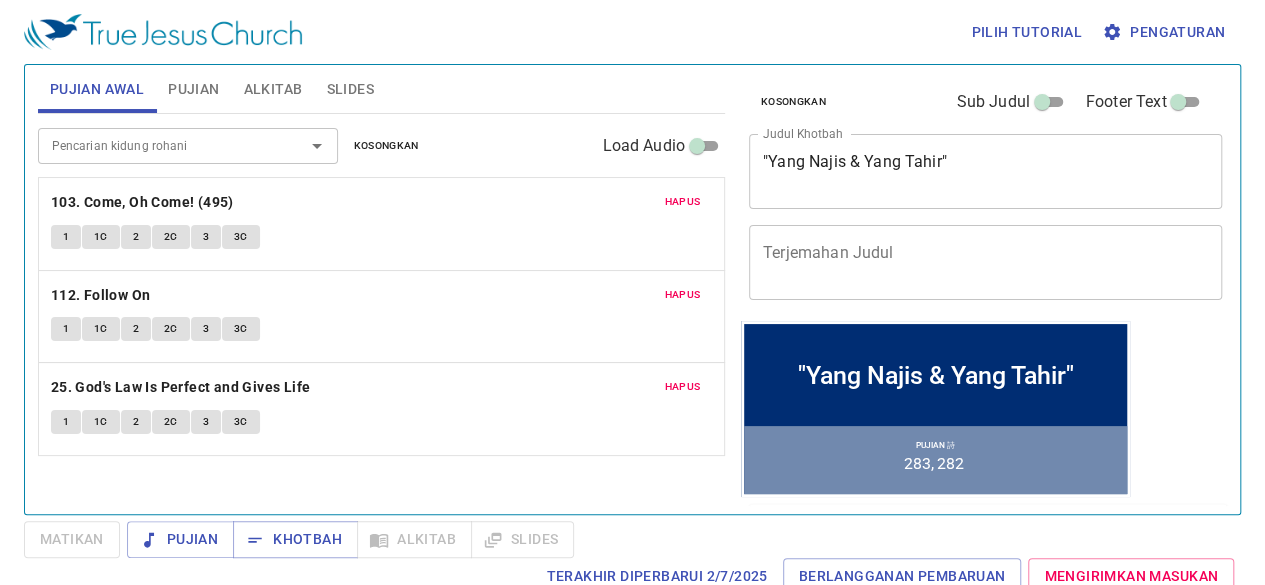 click on "Pencarian kidung rohani Pencarian kidung rohani   Kosongkan Load Audio Hapus 103. Come, Oh Come! (495)   1 1C 2 2C 3 3C Hapus 112. Follow On   1 1C 2 2C 3 3C Hapus 25. God's Law Is Perfect and Gives Life   1 1C 2 2C 3 3C" at bounding box center [381, 305] 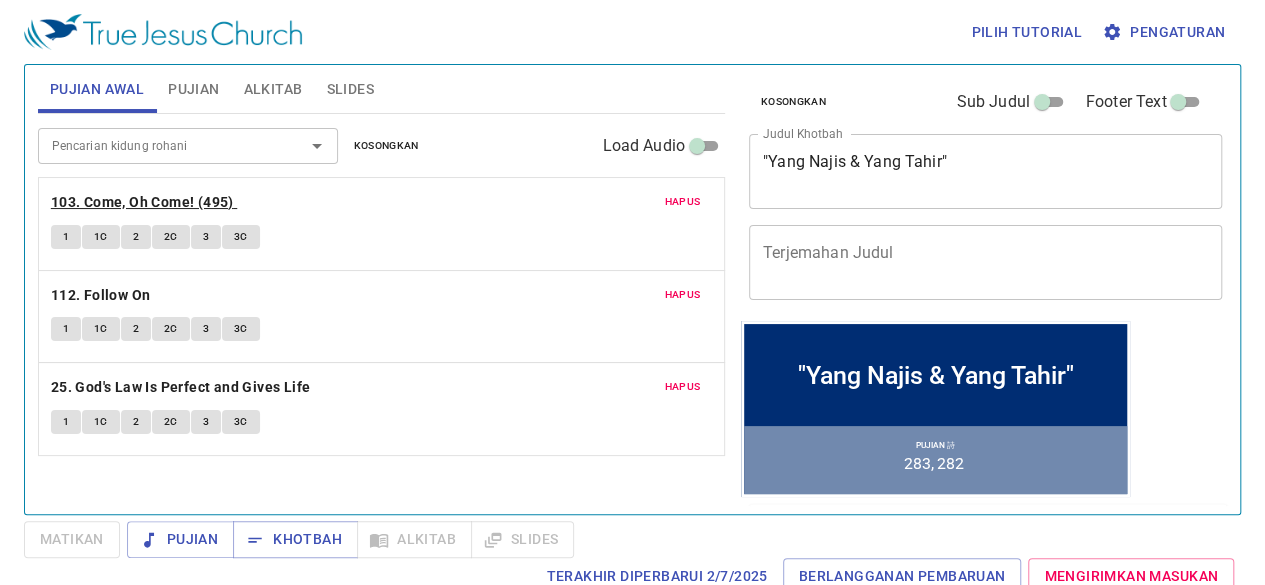 click on "103. Come, Oh Come! (495)" at bounding box center (142, 202) 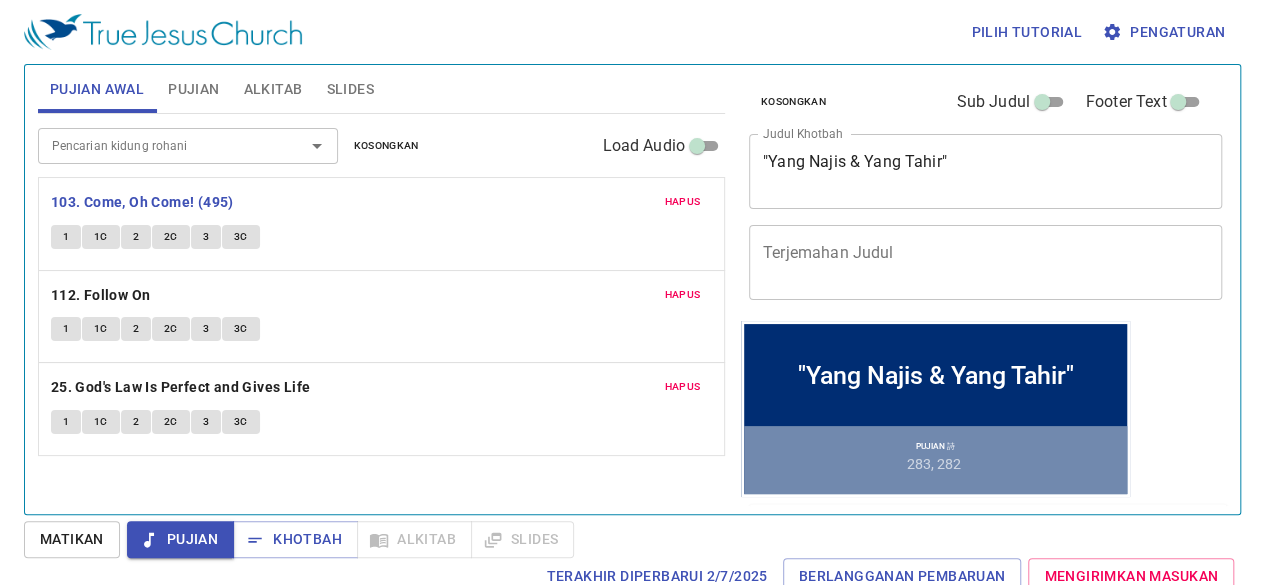 click on "1" at bounding box center (66, 237) 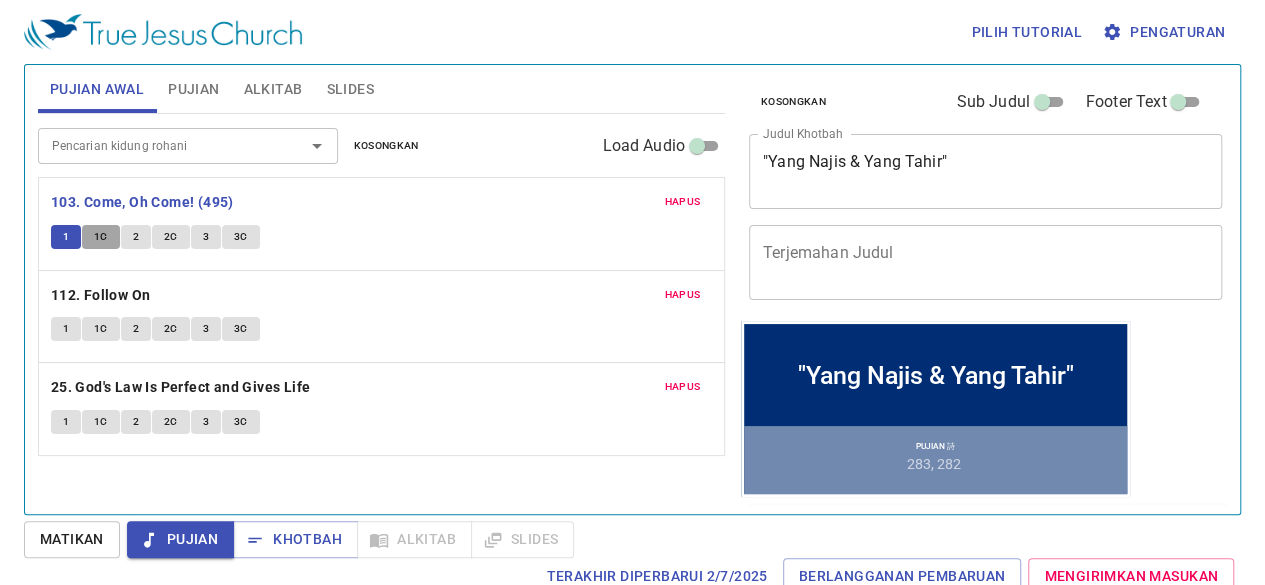 click on "1C" at bounding box center (101, 237) 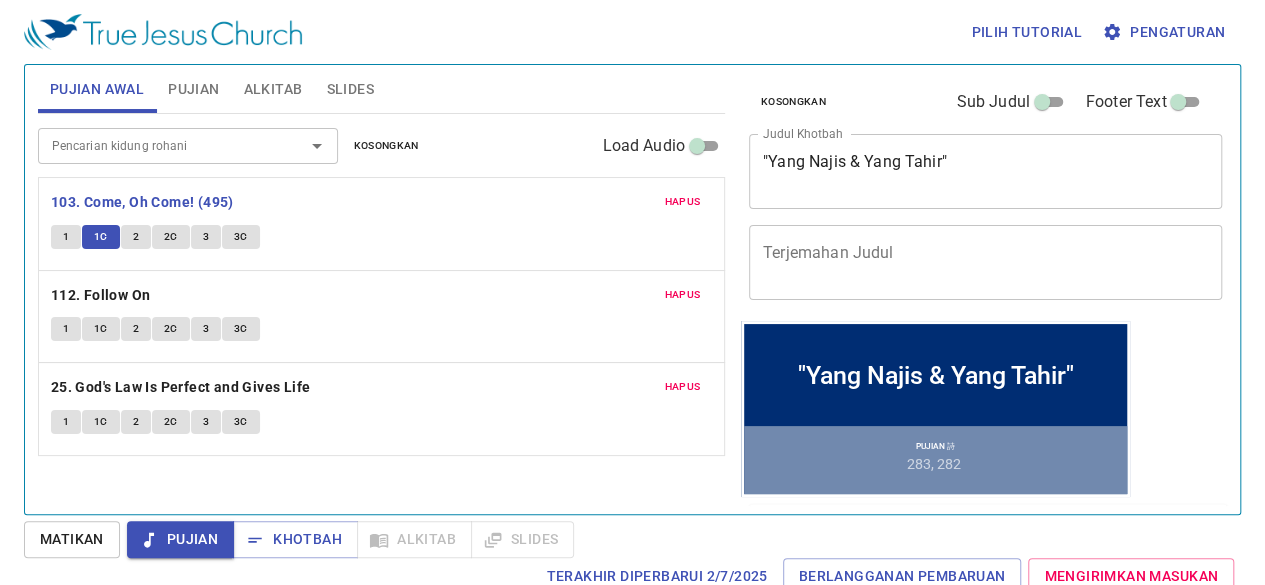 click on "Matikan" at bounding box center (72, 539) 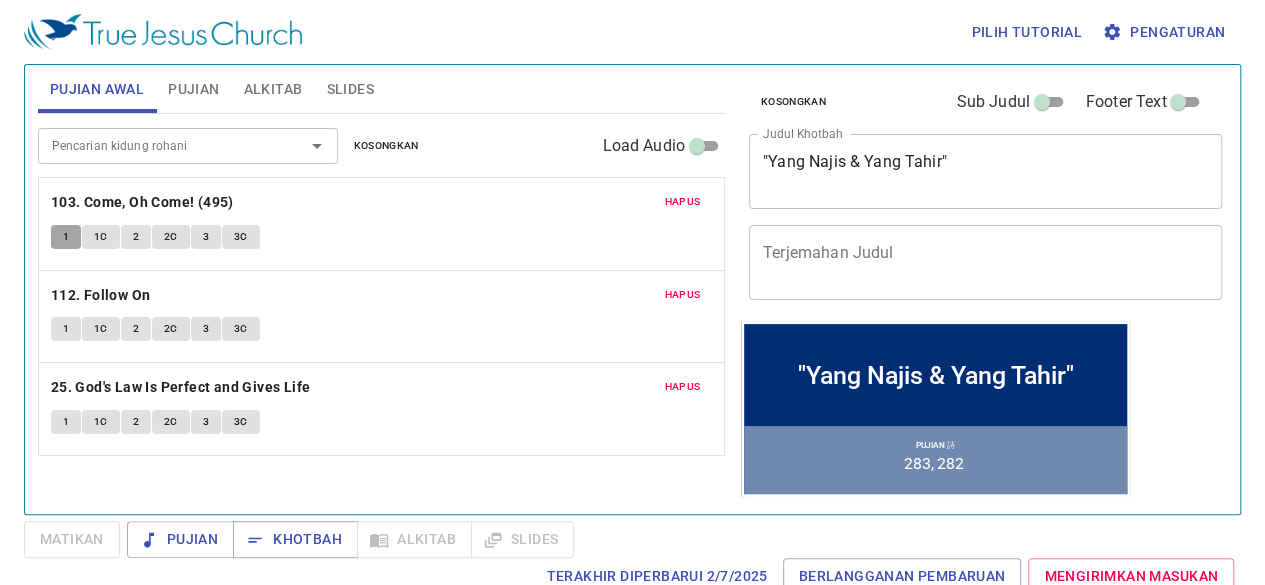 click on "1" at bounding box center (66, 237) 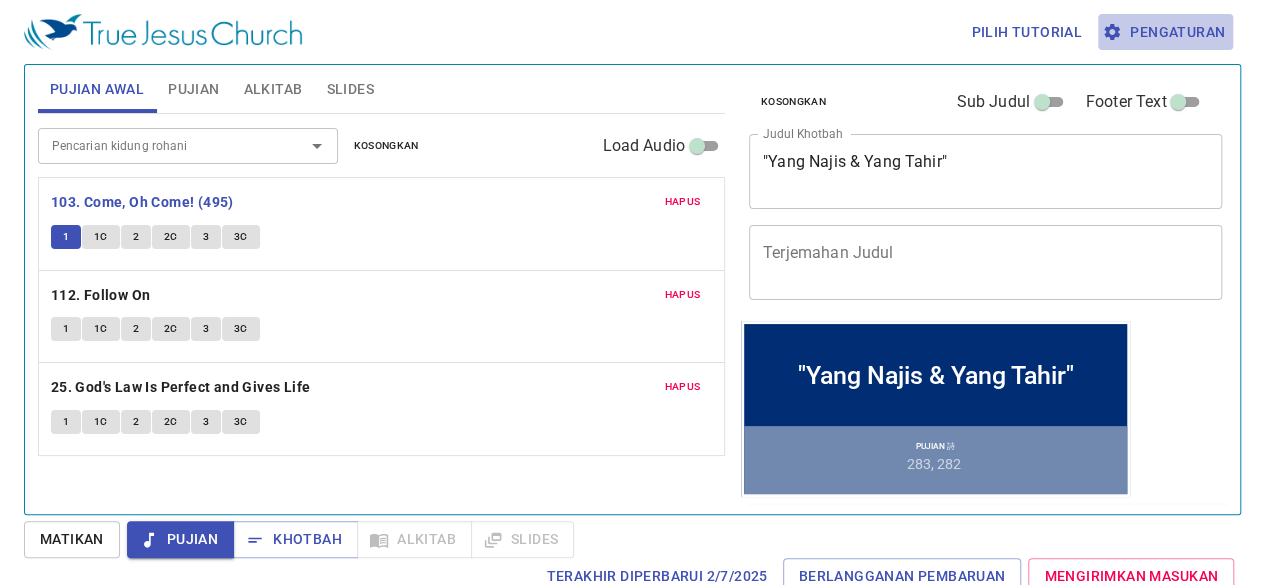 click on "Pengaturan" at bounding box center (1165, 32) 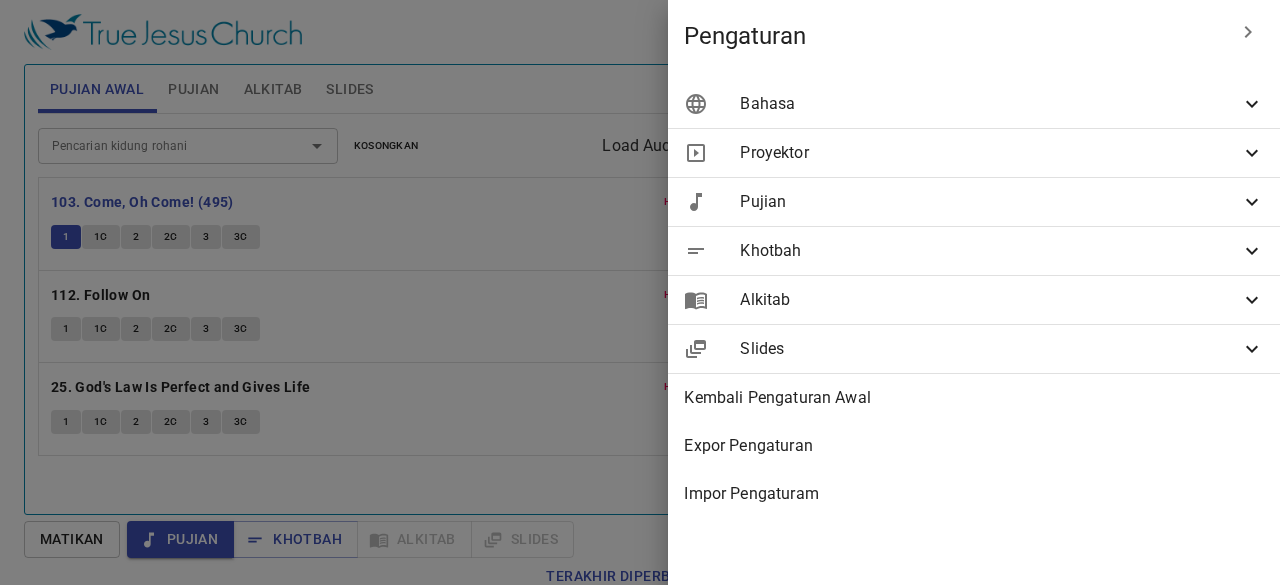 click on "Bahasa" at bounding box center [990, 104] 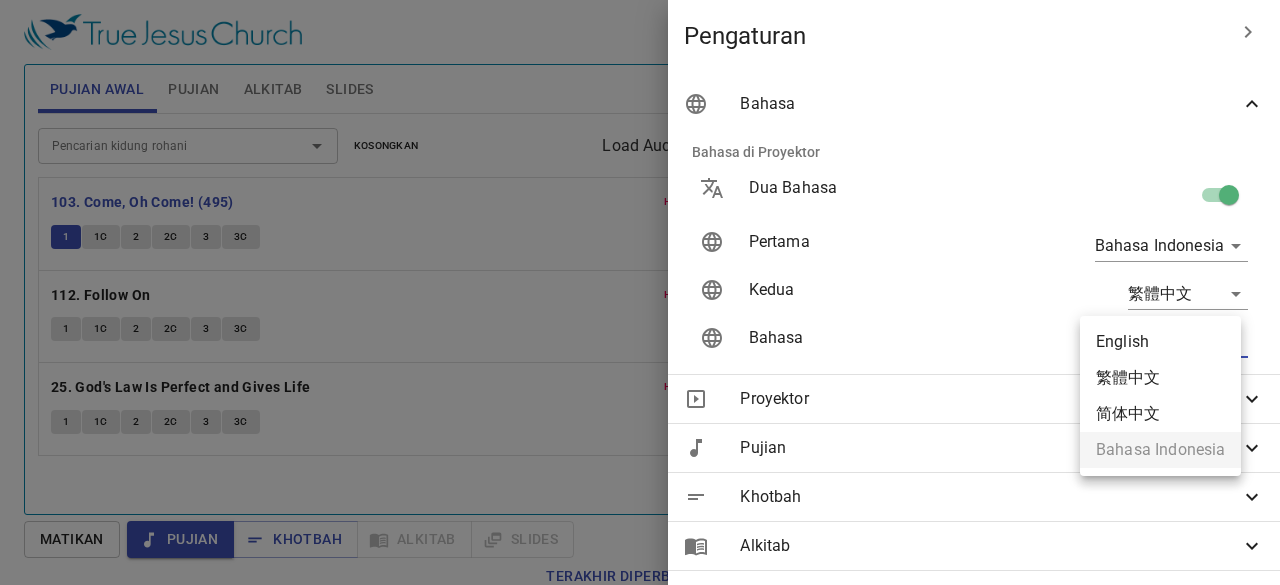 click on "Pilih tutorial Pengaturan Pujian Awal Pujian Alkitab Slides Pencarian kidung rohani Pencarian kidung rohani   Kosongkan Load Audio Hapus 103. Come, Oh Come! (495)   1 1C 2 2C 3 3C Hapus 112. Follow On   1 1C 2 2C 3 3C Hapus 25. God's Law Is Perfect and Gives Life   1 1C 2 2C 3 3C Pencarian kidung rohani Pencarian kidung rohani   Kosongkan Load Audio Hapus 283. Far and Near   1 1C 2 2C 3 3C Hapus 282. To the Work   1 1C 2 2C 3 3C Kejadian 1 Referensi Alkitab (Ctrl +/) Referensi Alkitab (Ctrl +/)   Sejarah Ayat   Sebelumnya  (←, ↑)     Selanjutnya  (→, ↓) Tunjukkan 1 ayat Tunjukkan 2 ayat Tunjukkan 3 ayat Tunjukkan 4 ayat Tunjukkan 5 ayat 1 Pada mulanya  Allah  menciptakan  langit  dan bumi .    ﻿起初 ，　神 創造 天 地 。 2 Bumi  belum berbentuk  dan kosong ; gelap gulita  menutupi  samudera raya , dan Roh  Allah  melayang-layang  di atas  permukaan  air .    地 是 空虛 混沌 ，淵 面 黑暗 ；　神 的靈 運行 在水 面 上 。 3 Berfirmanlah  Allah : "Jadilah" at bounding box center [640, 292] 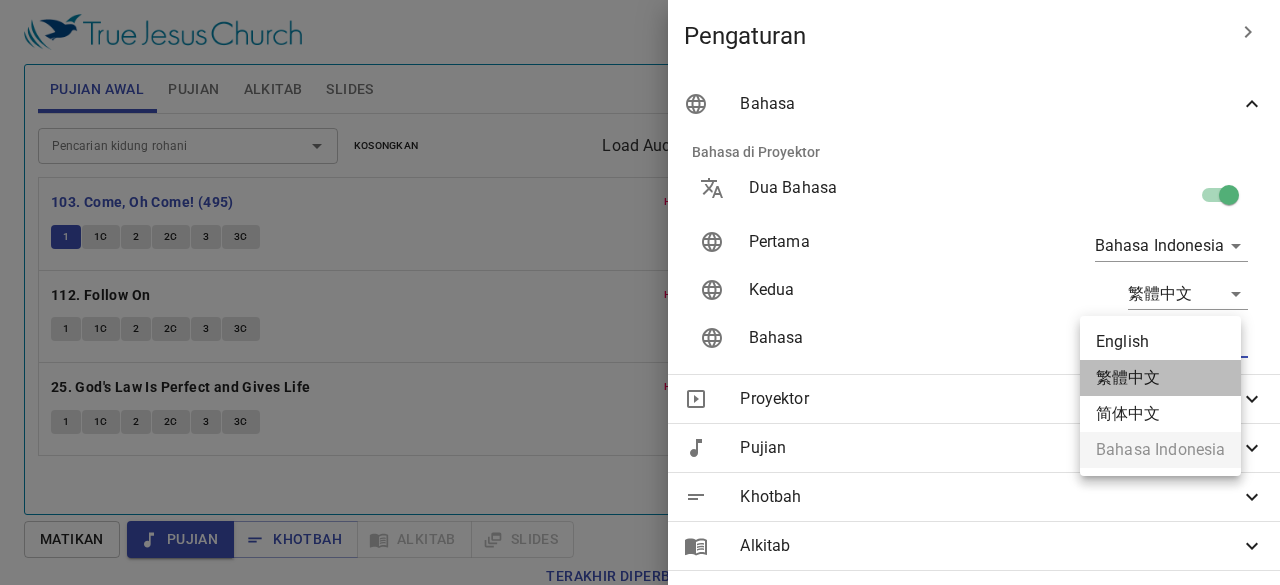 click on "繁體中文" at bounding box center (1160, 378) 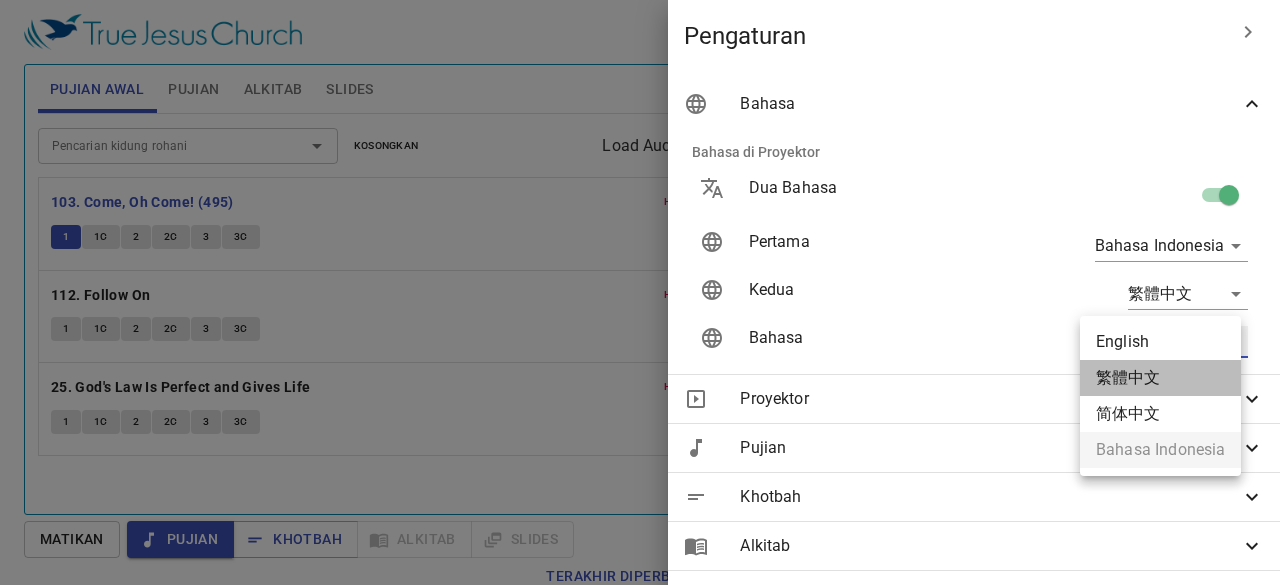 type on "zh" 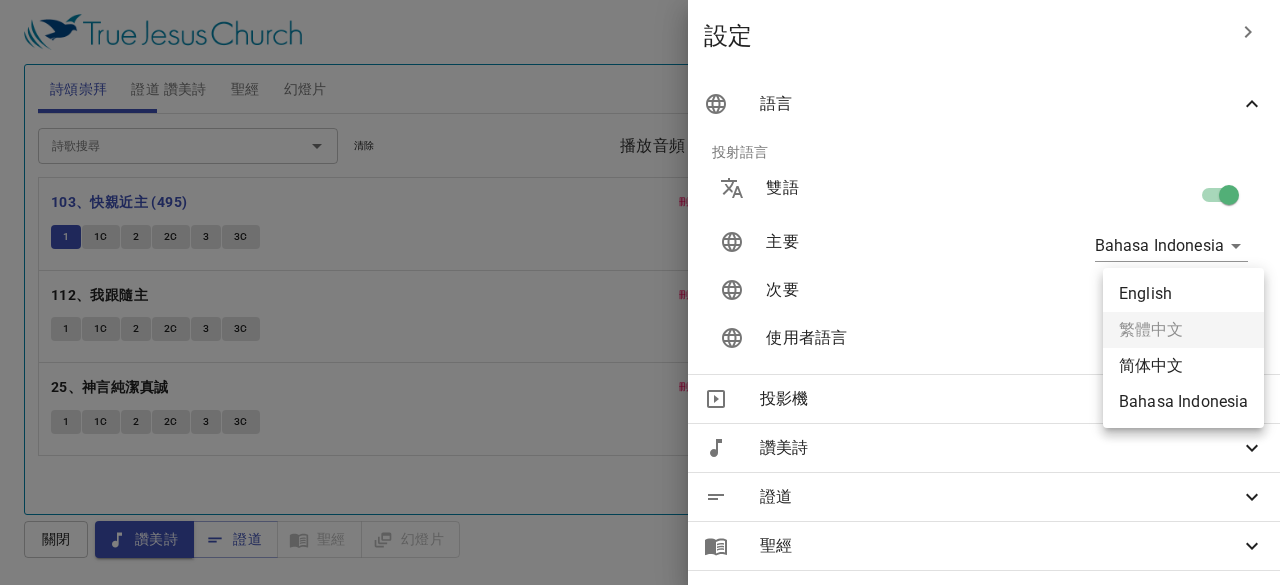 click on "選擇教程 設定 詩頌崇拜 證道 讚美詩 聖經 幻燈片 詩歌搜尋 詩歌搜尋   清除 播放音頻 刪除 103、快親近主 (495)   1 1C 2 2C 3 3C 刪除 112、我跟隨主   1 1C 2 2C 3 3C 刪除 25、神言純潔真誠   1 1C 2 2C 3 3C 詩歌搜尋 詩歌搜尋   清除 播放音頻 刪除 283、為主收莊稼   1 1C 2 2C 3 3C 刪除 282、努力工作   1 1C 2 2C 3 3C 創世記 1 挑選聖經章節 (Ctrl + /) 挑選聖經章節 (Ctrl + /)   經文歷史   上一節  (←, ↑)     下一節  (→, ↓) 顯示 1 節 顯示 2 節 顯示 3 節 顯示 4 節 顯示 5 節 1 Pada mulanya  Allah  menciptakan  langit  dan bumi .    ﻿起初 ，　神 創造 天 地 。 2 Bumi  belum berbentuk  dan kosong ; gelap gulita  menutupi  samudera raya , dan Roh  Allah  melayang-layang  di atas  permukaan  air .    地 是 空虛 混沌 ，淵 面 黑暗 ；　神 的靈 運行 在水 面 上 。 3 Berfirmanlah  Allah : "Jadilah  terang ." Lalu terang  itu jadi .    神 說 ：要有 4" at bounding box center (640, 292) 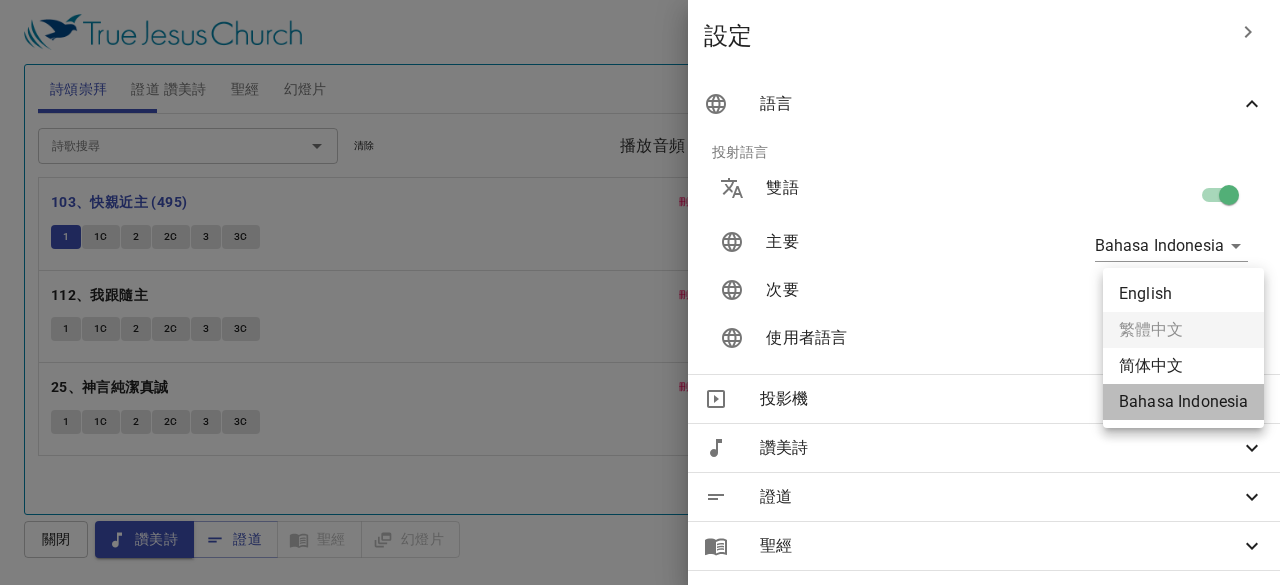 click on "Bahasa Indonesia" at bounding box center [1183, 402] 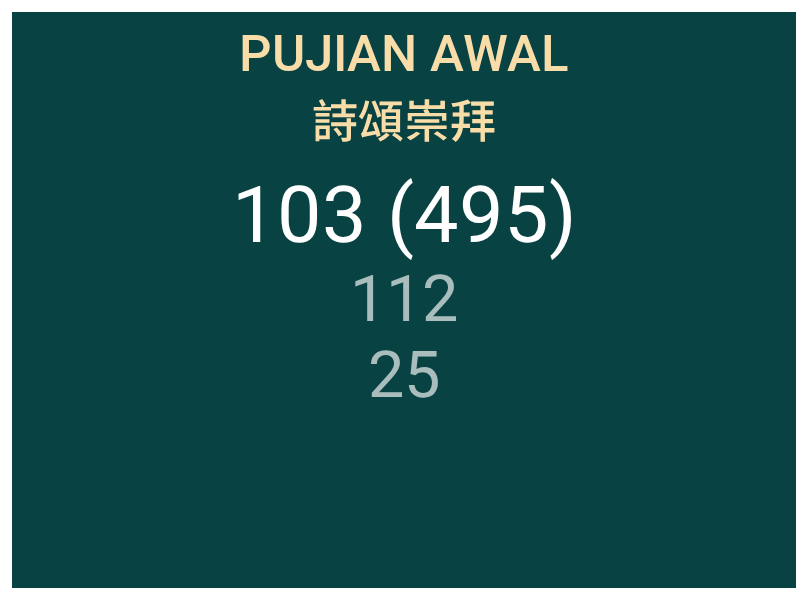 scroll, scrollTop: 0, scrollLeft: 0, axis: both 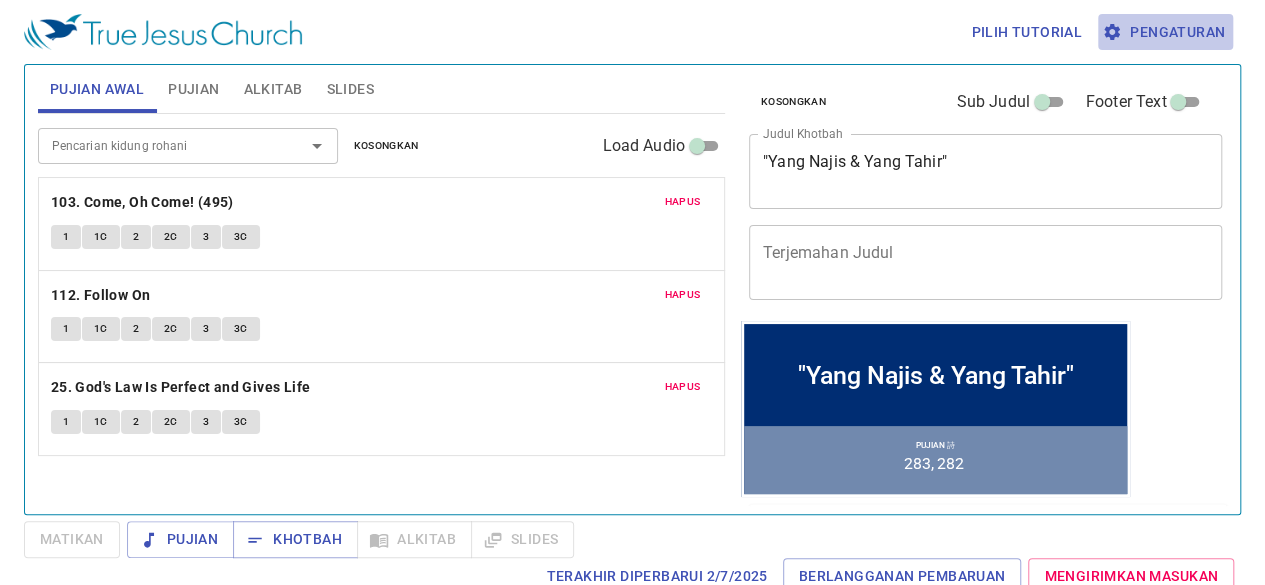 click on "Pengaturan" at bounding box center [1165, 32] 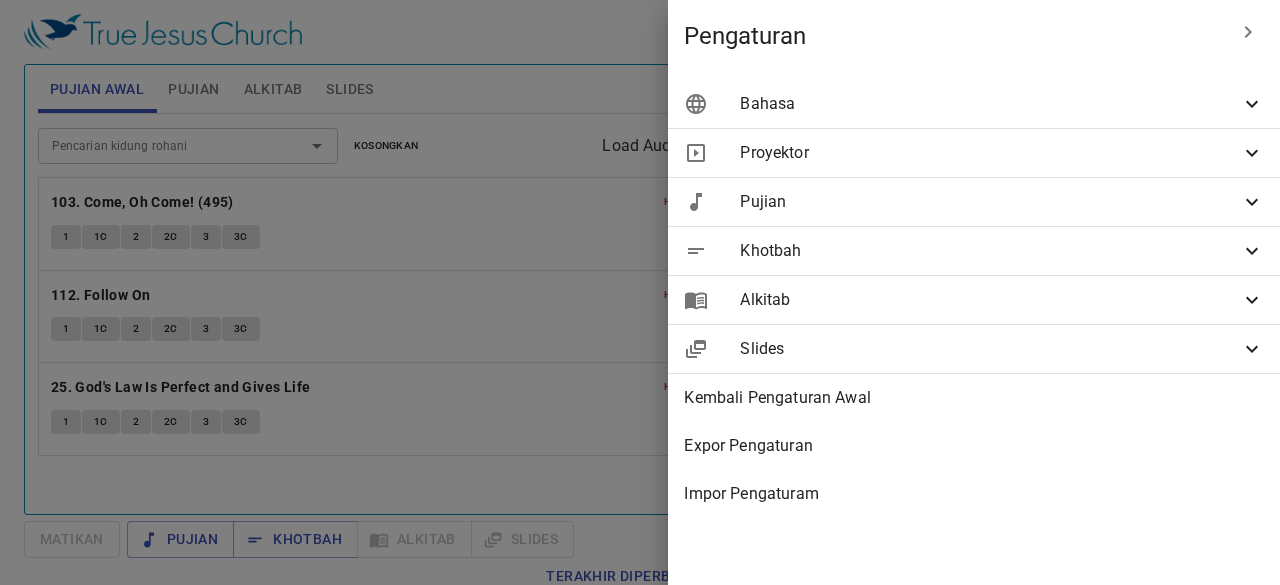 click on "Bahasa" at bounding box center [990, 104] 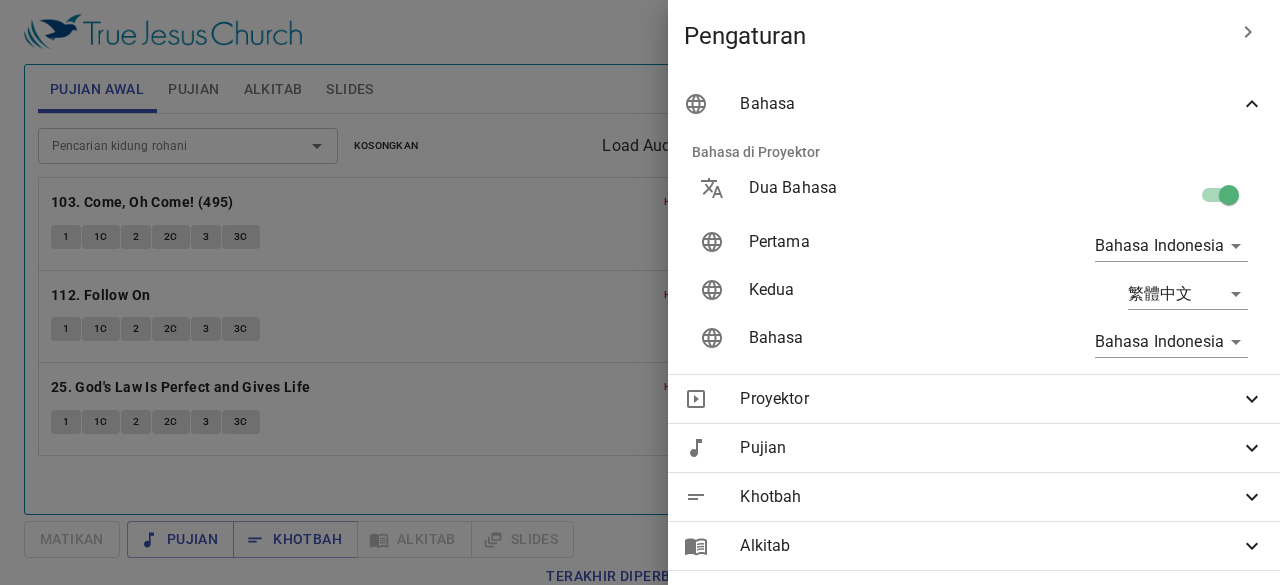 click at bounding box center [640, 292] 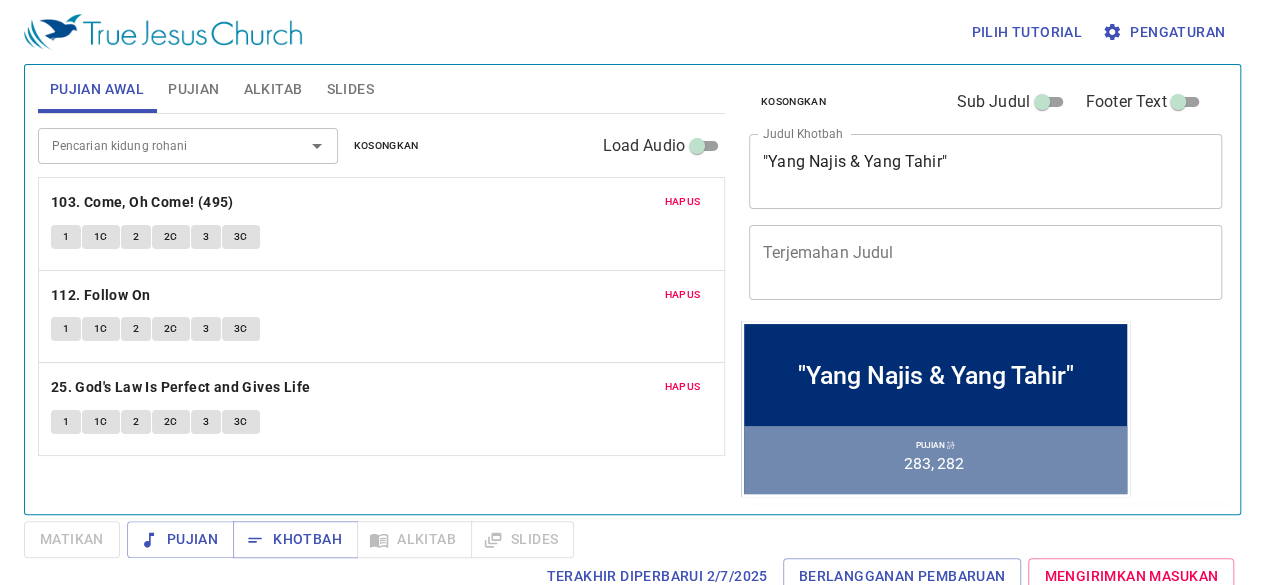 click on "Pilih tutorial Pengaturan Pujian Awal Pujian Alkitab Slides Pencarian kidung rohani Pencarian kidung rohani   Kosongkan Load Audio Hapus 103. Come, Oh Come! (495)   1 1C 2 2C 3 3C Hapus 112. Follow On   1 1C 2 2C 3 3C Hapus 25. God's Law Is Perfect and Gives Life   1 1C 2 2C 3 3C Pencarian kidung rohani Pencarian kidung rohani   Kosongkan Load Audio Hapus 283. Far and Near   1 1C 2 2C 3 3C Hapus 282. To the Work   1 1C 2 2C 3 3C Kejadian 1 Referensi Alkitab (Ctrl +/) Referensi Alkitab (Ctrl +/)   Sejarah Ayat   Sebelumnya  (←, ↑)     Selanjutnya  (→, ↓) Tunjukkan 1 ayat Tunjukkan 2 ayat Tunjukkan 3 ayat Tunjukkan 4 ayat Tunjukkan 5 ayat 1 Pada mulanya  Allah  menciptakan  langit  dan bumi .    In the beginning God created the heavens and the earth. 2 Bumi  belum berbentuk  dan kosong ; gelap gulita  menutupi  samudera raya , dan Roh  Allah  melayang-layang  di atas  permukaan  air .    3 Berfirmanlah  Allah : "Jadilah  terang ." Lalu terang  itu jadi .    4 Allah  melihat  bahwa  terang" at bounding box center [632, 292] 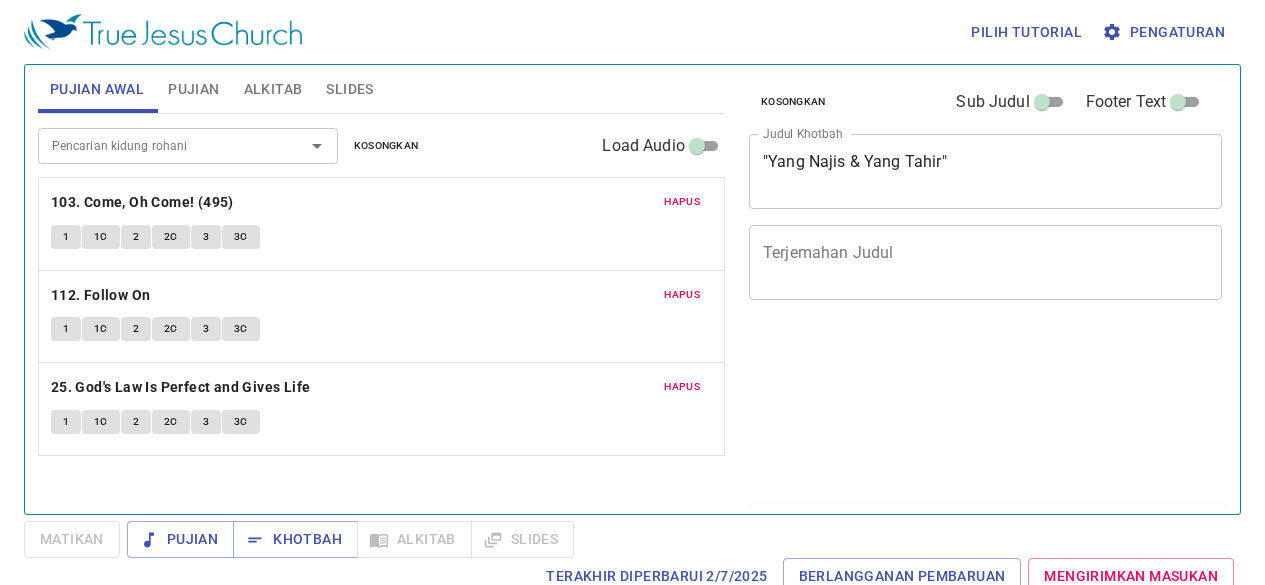 scroll, scrollTop: 0, scrollLeft: 0, axis: both 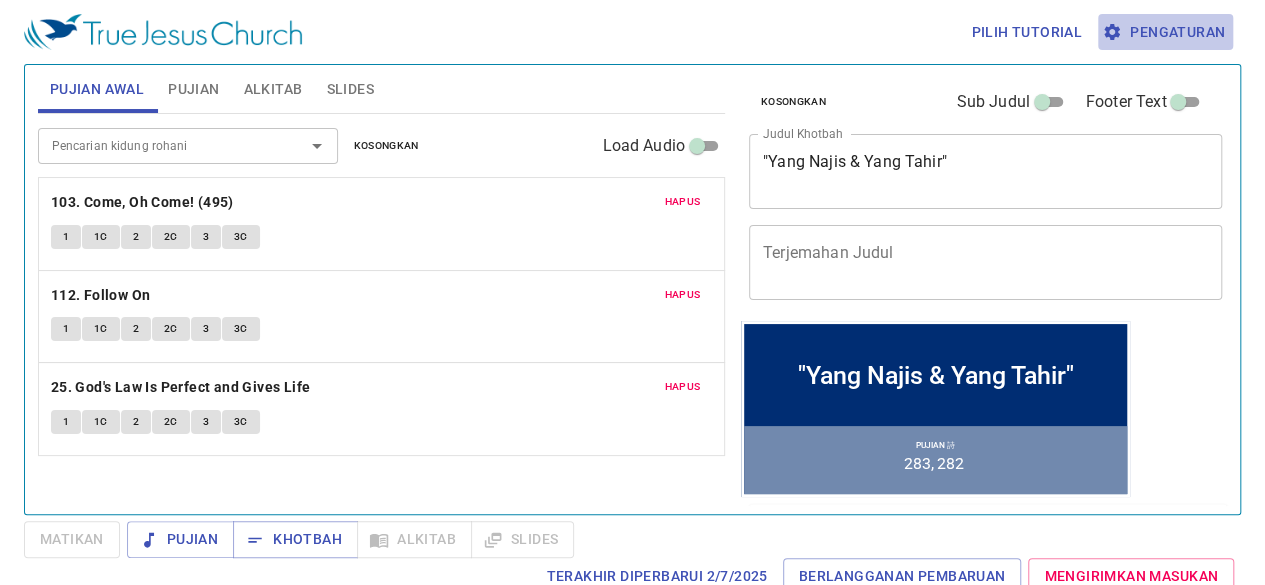 click on "Pengaturan" at bounding box center [1165, 32] 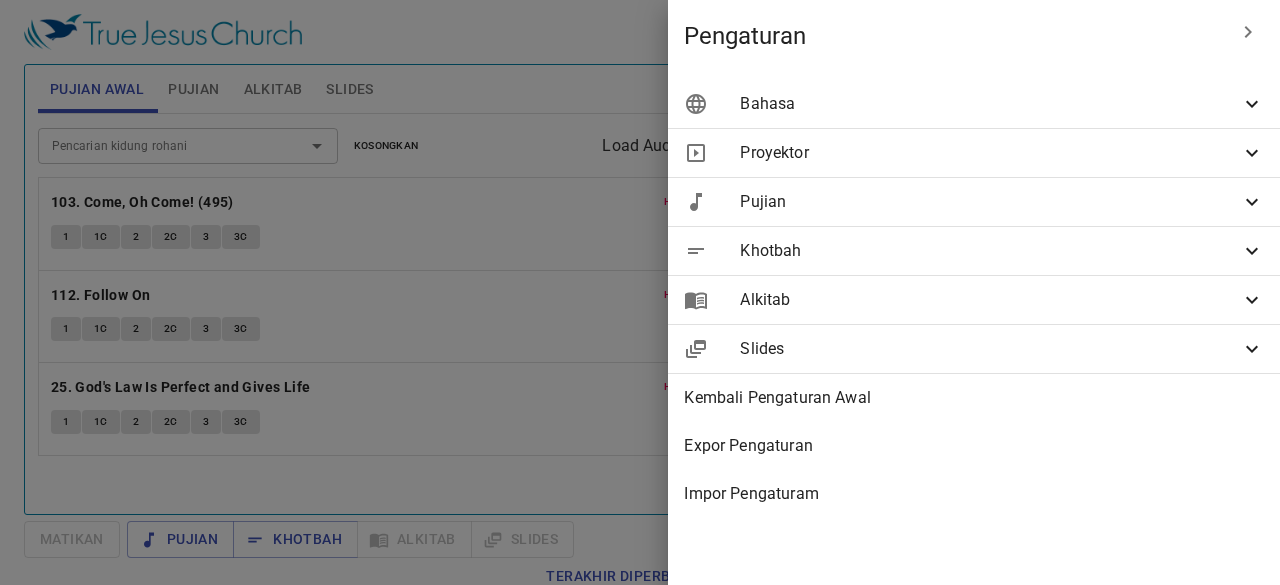 click on "Bahasa" at bounding box center (990, 104) 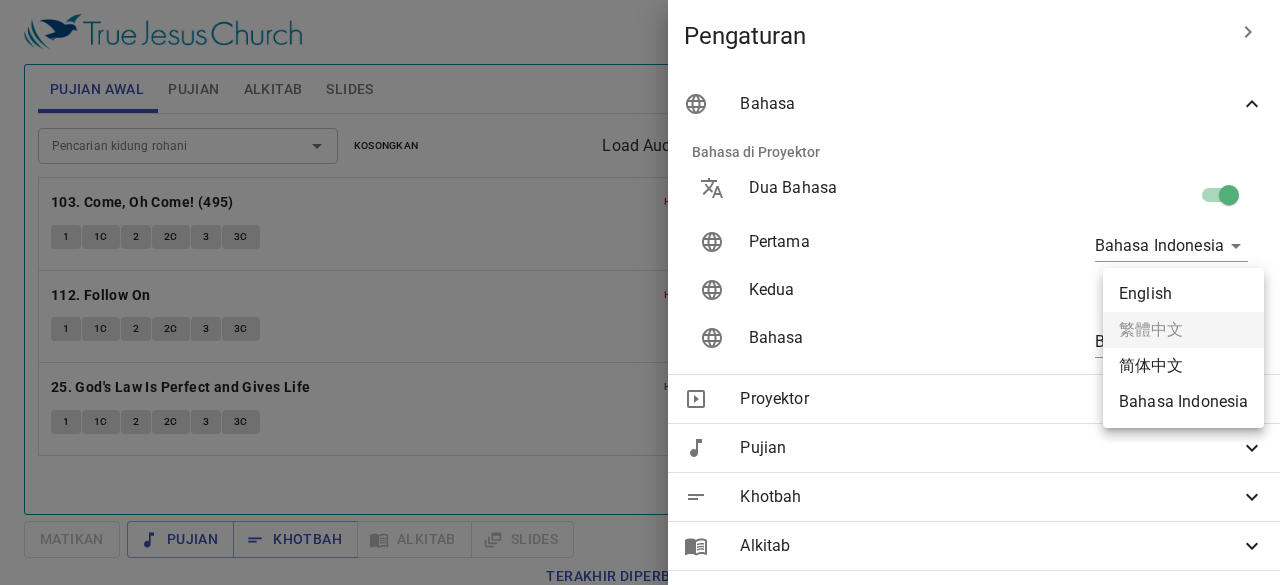 click on "Pilih tutorial Pengaturan Pujian Awal Pujian Alkitab Slides Pencarian kidung rohani Pencarian kidung rohani   Kosongkan Load Audio Hapus 103. Come, Oh Come! (495)   1 1C 2 2C 3 3C Hapus 112. Follow On   1 1C 2 2C 3 3C Hapus 25. God's Law Is Perfect and Gives Life   1 1C 2 2C 3 3C Pencarian kidung rohani Pencarian kidung rohani   Kosongkan Load Audio Hapus 283. Far and Near   1 1C 2 2C 3 3C Hapus 282. To the Work   1 1C 2 2C 3 3C Kejadian 1 Referensi Alkitab (Ctrl +/) Referensi Alkitab (Ctrl +/)   Sejarah Ayat   Sebelumnya  (←, ↑)     Selanjutnya  (→, ↓) Tunjukkan 1 ayat Tunjukkan 2 ayat Tunjukkan 3 ayat Tunjukkan 4 ayat Tunjukkan 5 ayat 1 Pada mulanya  Allah  menciptakan  langit  dan bumi .    In the beginning God created the heavens and the earth. 2 Bumi  belum berbentuk  dan kosong ; gelap gulita  menutupi  samudera raya , dan Roh  Allah  melayang-layang  di atas  permukaan  air .    3 Berfirmanlah  Allah : "Jadilah  terang ." Lalu terang  itu jadi .    4 Allah  melihat  bahwa  ." at bounding box center (640, 292) 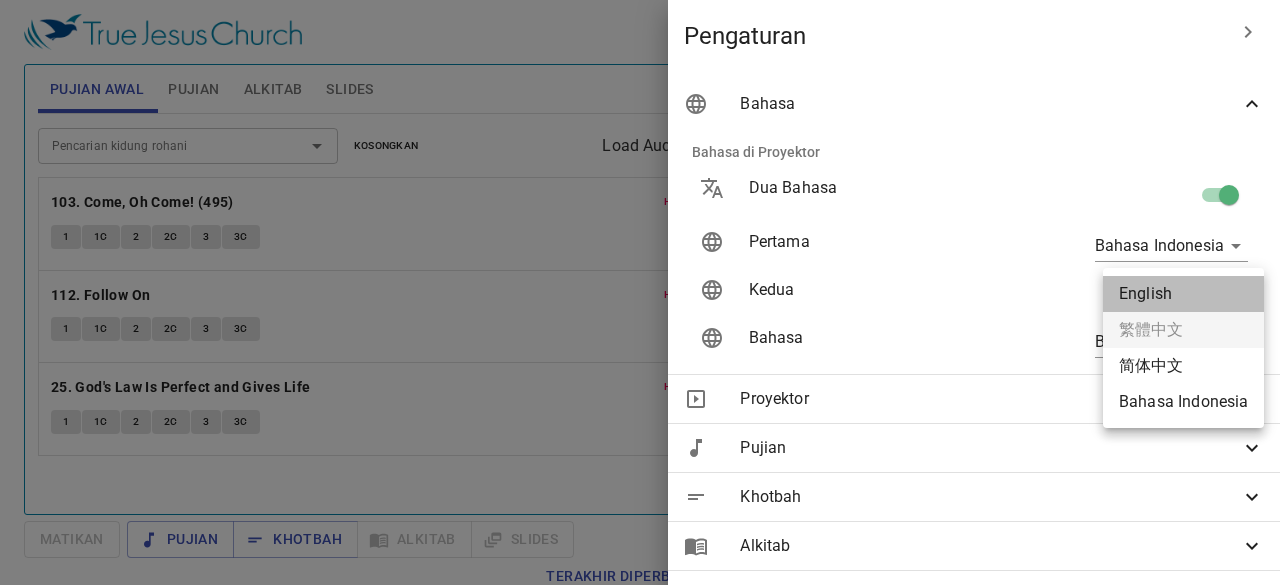 click on "English" at bounding box center (1183, 294) 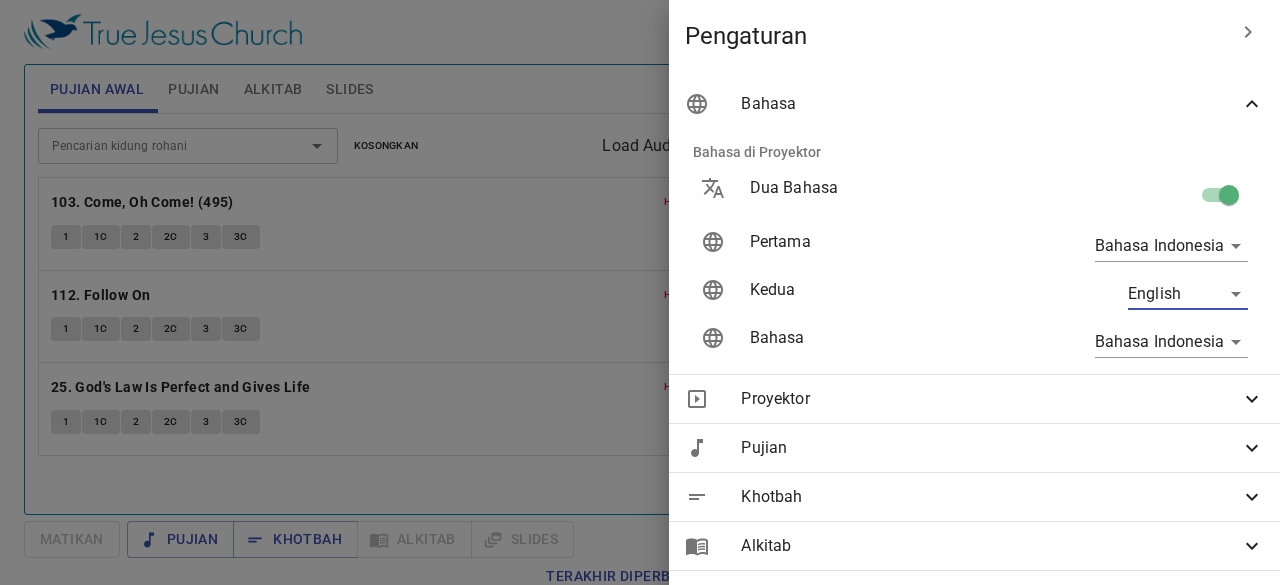 click on "Proyektor" at bounding box center [974, 399] 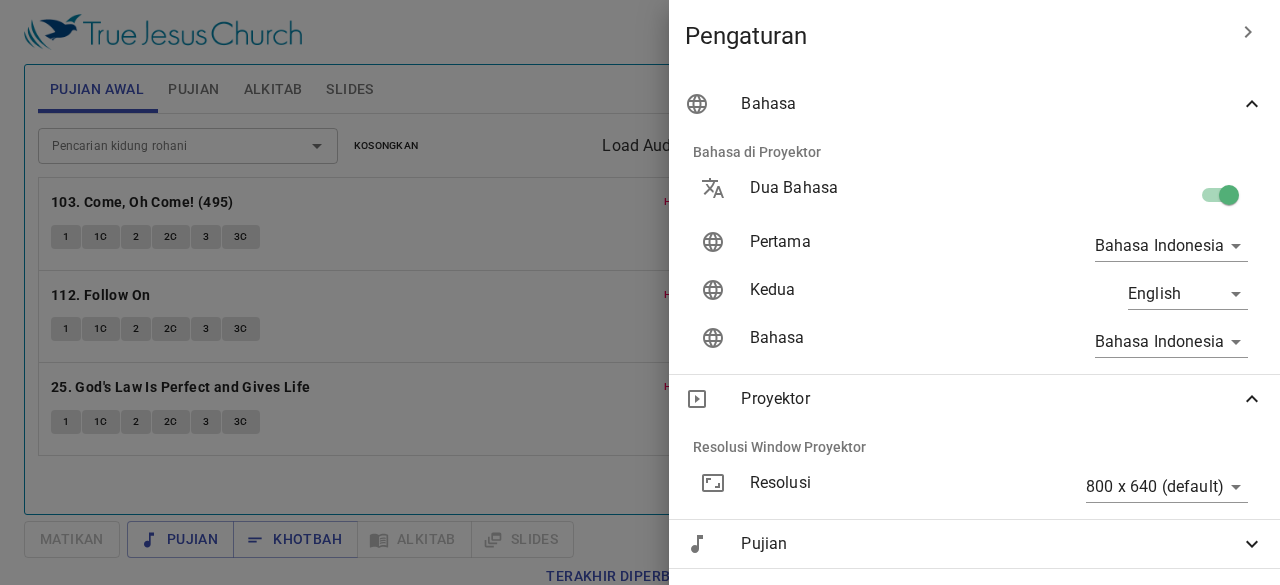 click on "Proyektor" at bounding box center (974, 399) 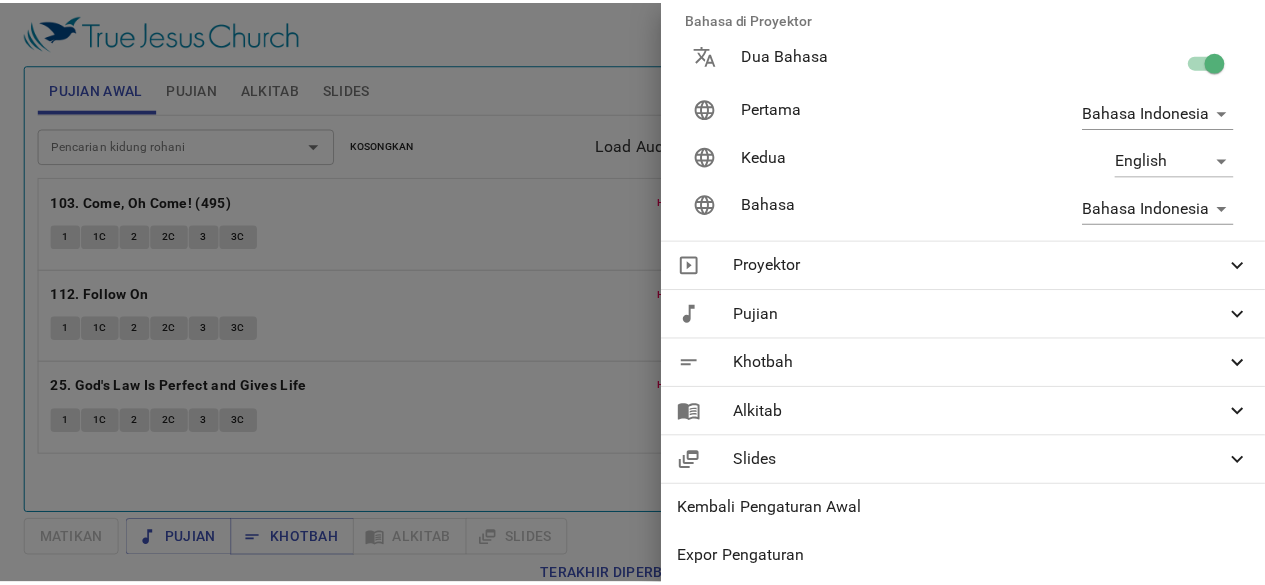 scroll, scrollTop: 0, scrollLeft: 0, axis: both 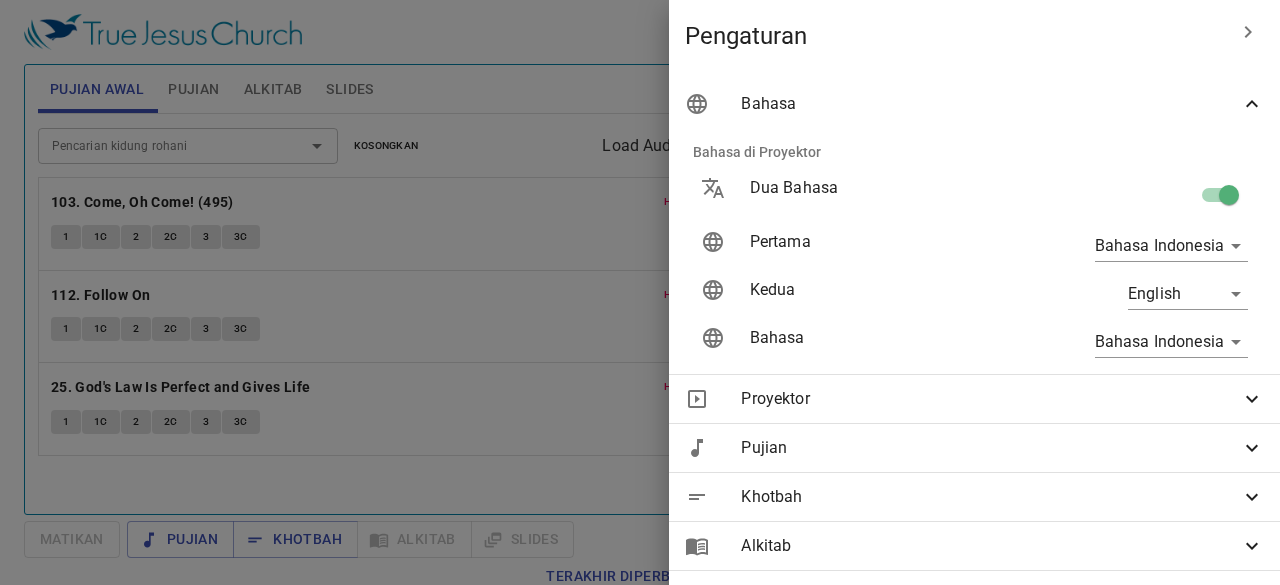click 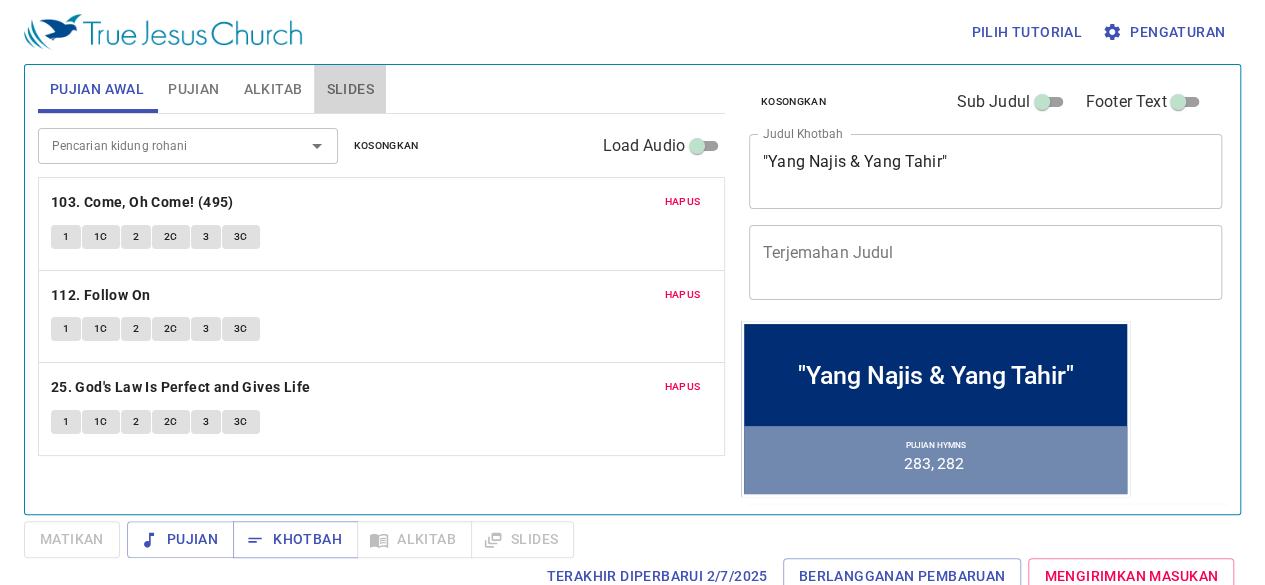 click on "Slides" at bounding box center (349, 89) 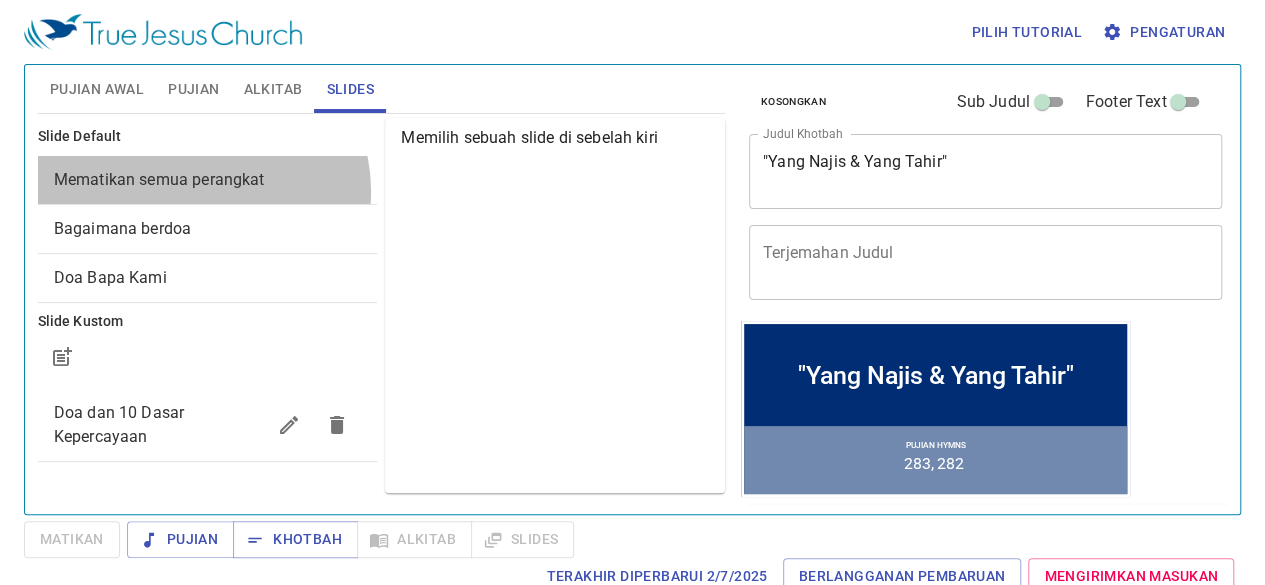 click on "Mematikan semua perangkat" at bounding box center (208, 180) 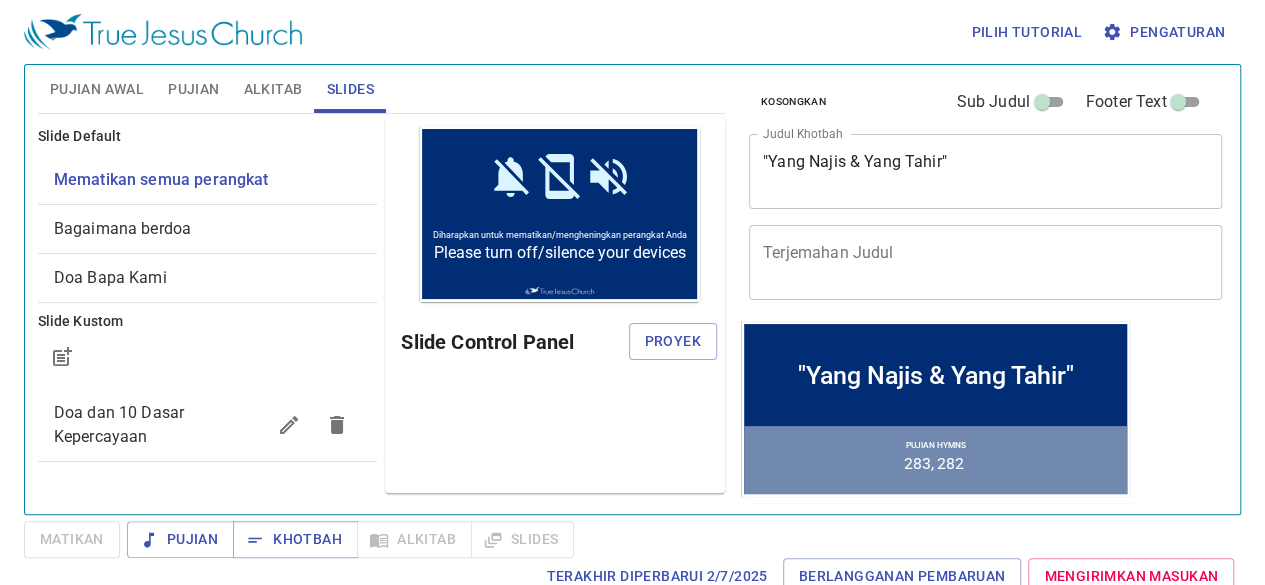 scroll, scrollTop: 0, scrollLeft: 0, axis: both 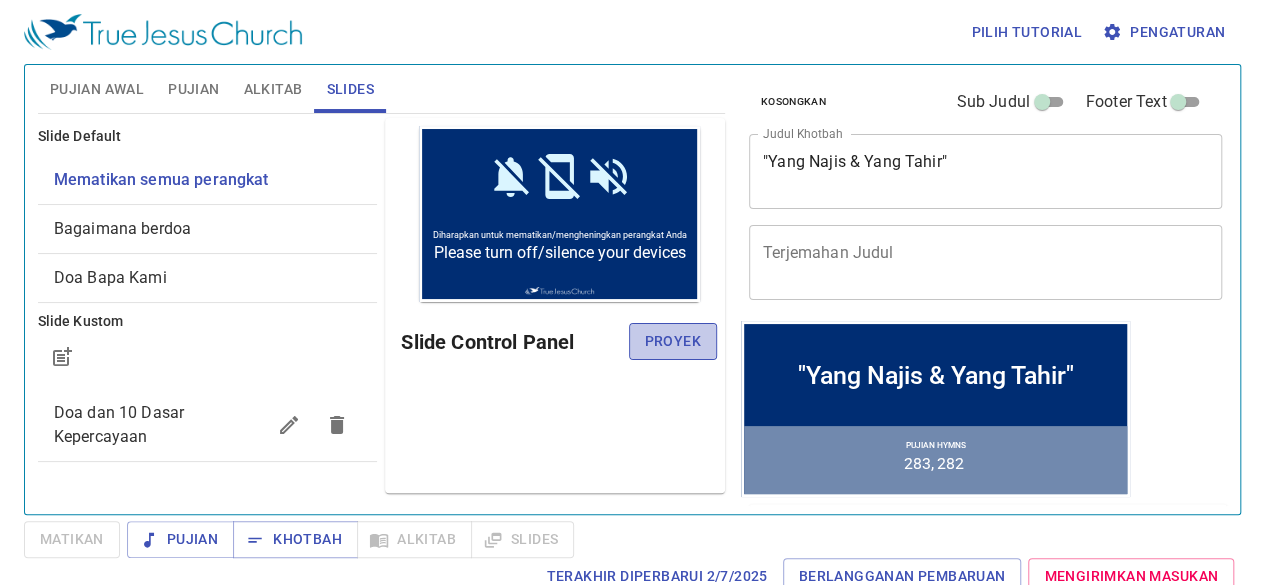 click on "Proyek" at bounding box center [673, 341] 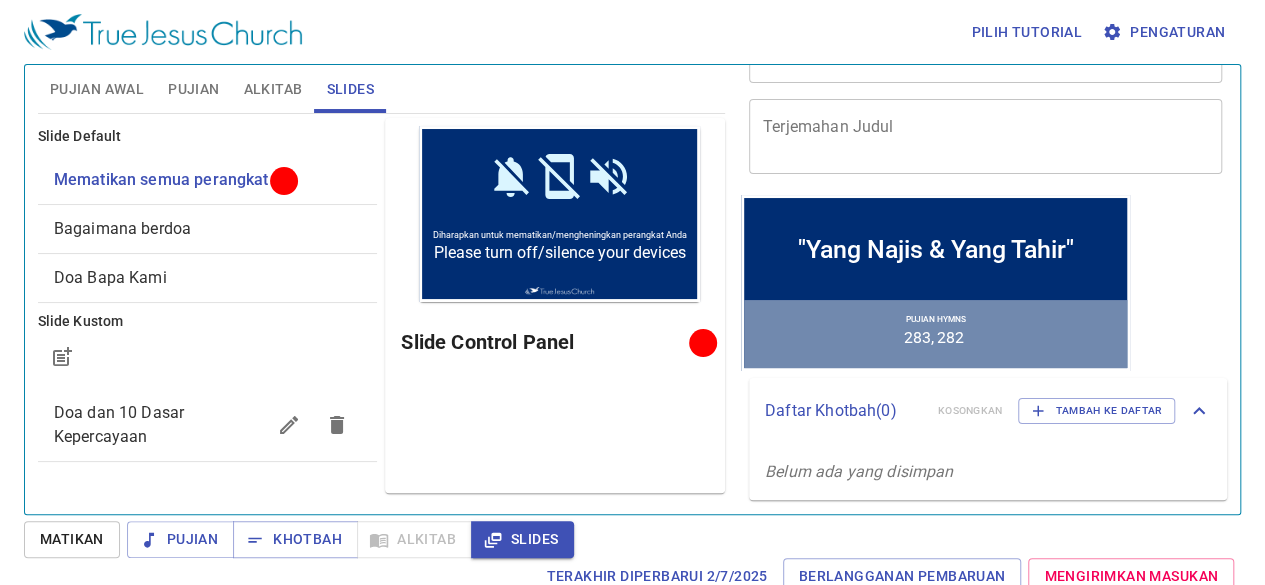 scroll, scrollTop: 0, scrollLeft: 0, axis: both 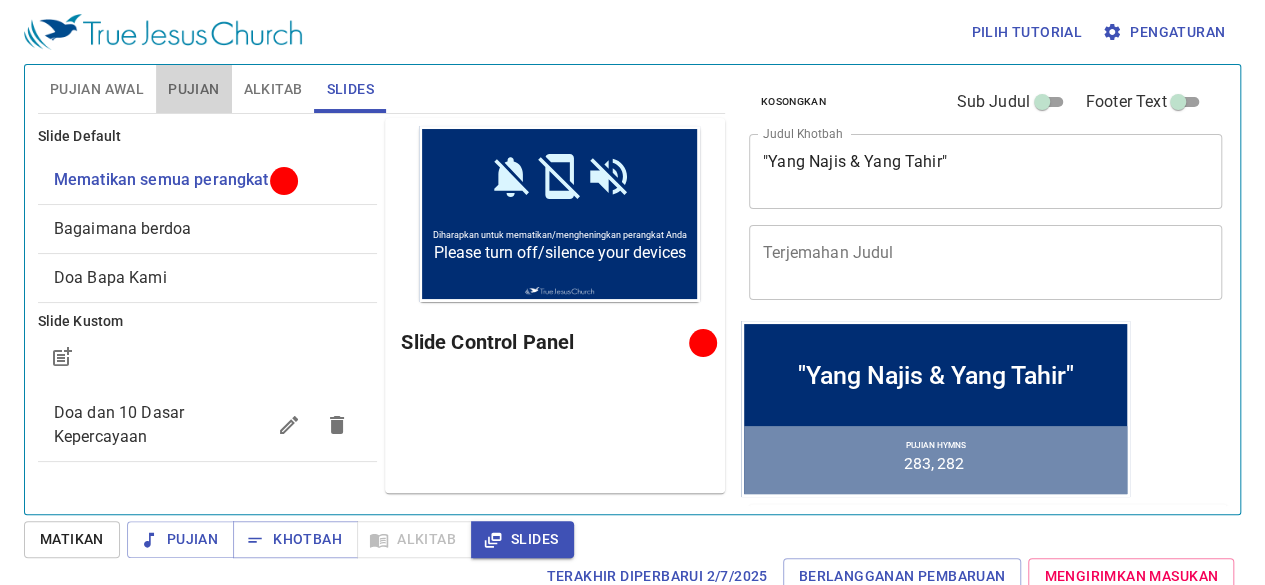 click on "Pujian" at bounding box center (193, 89) 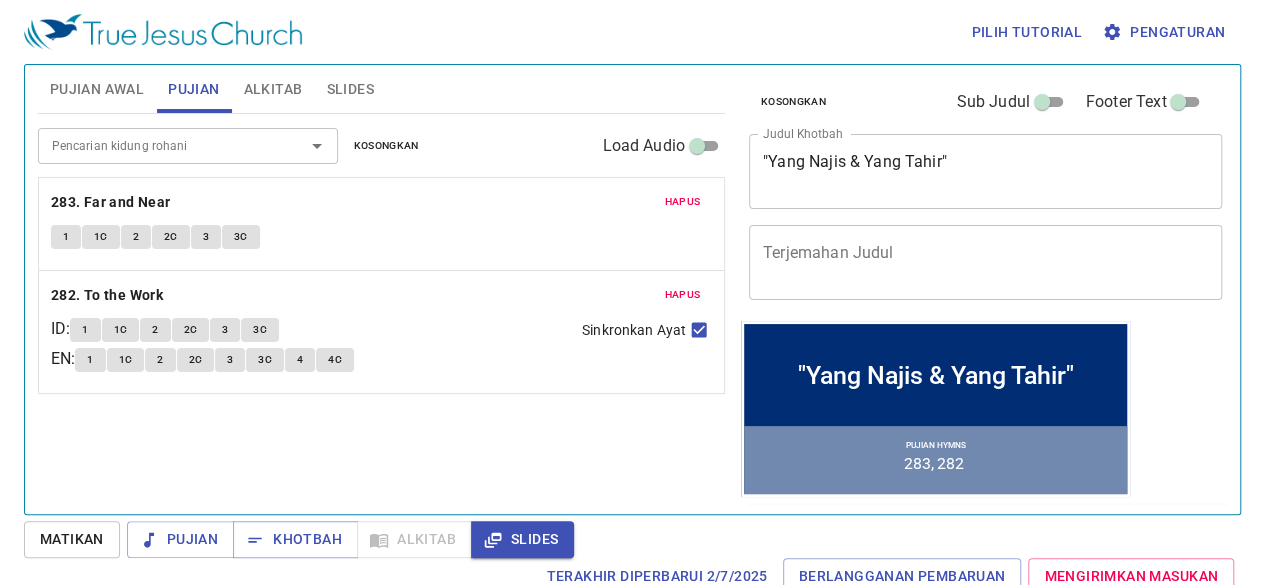 scroll, scrollTop: 126, scrollLeft: 0, axis: vertical 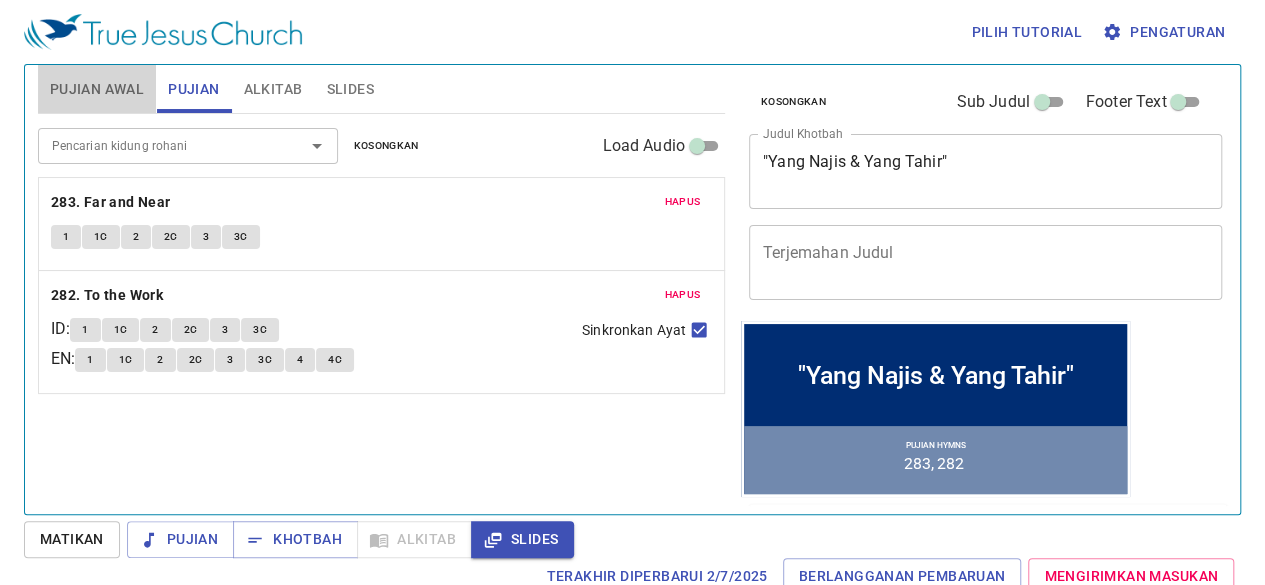 click on "Pujian Awal" at bounding box center [97, 89] 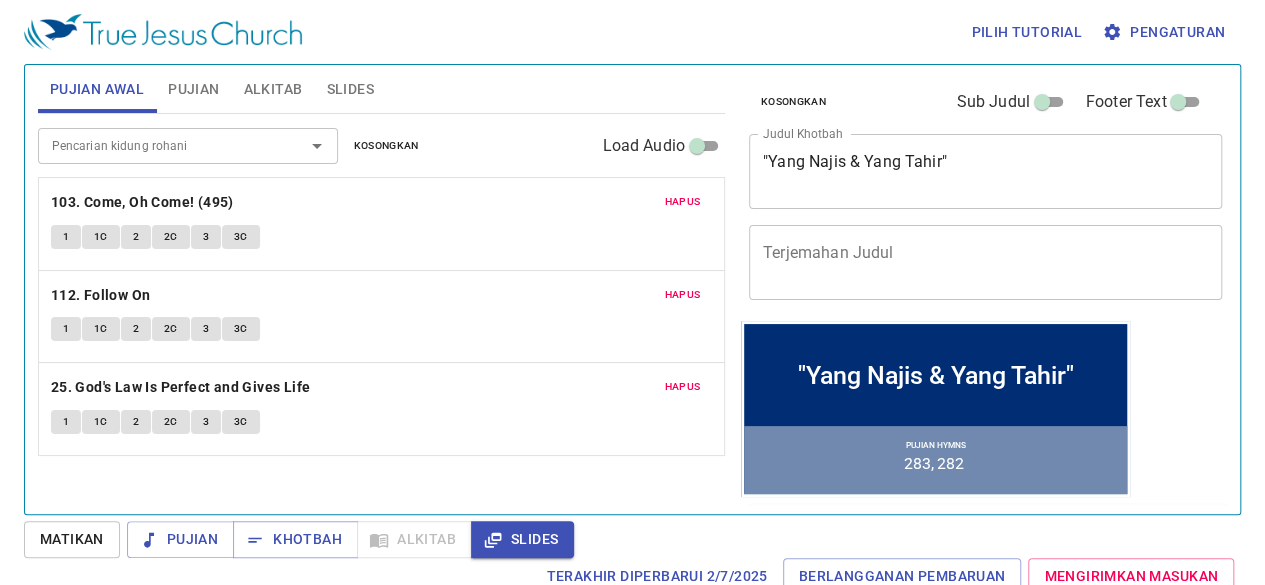 type 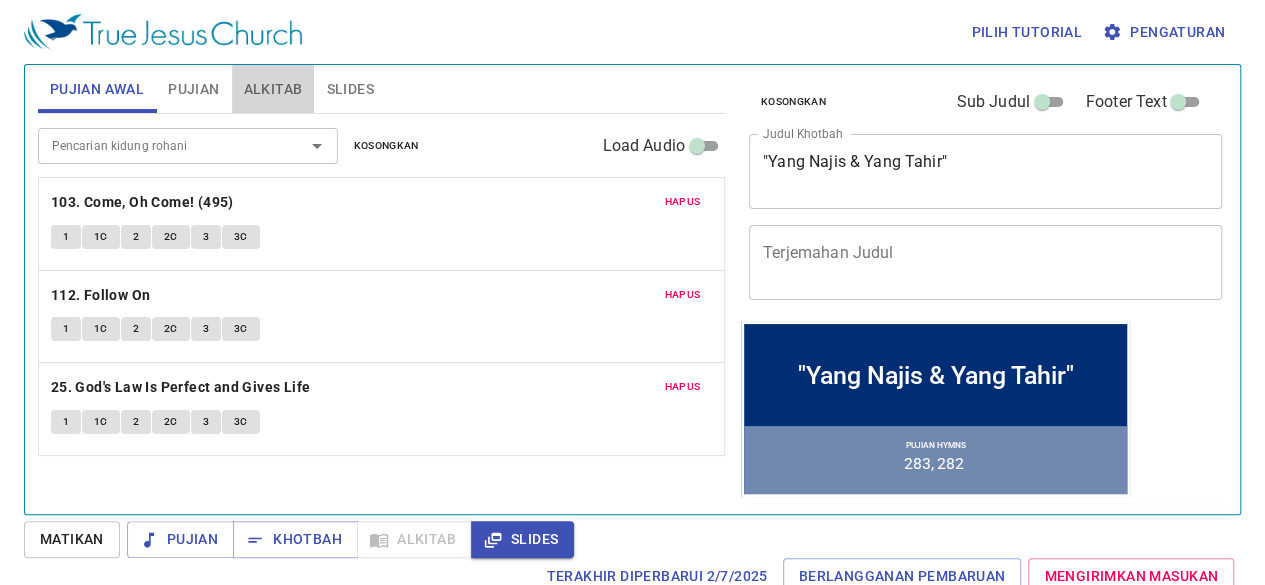 click on "Alkitab" at bounding box center (273, 89) 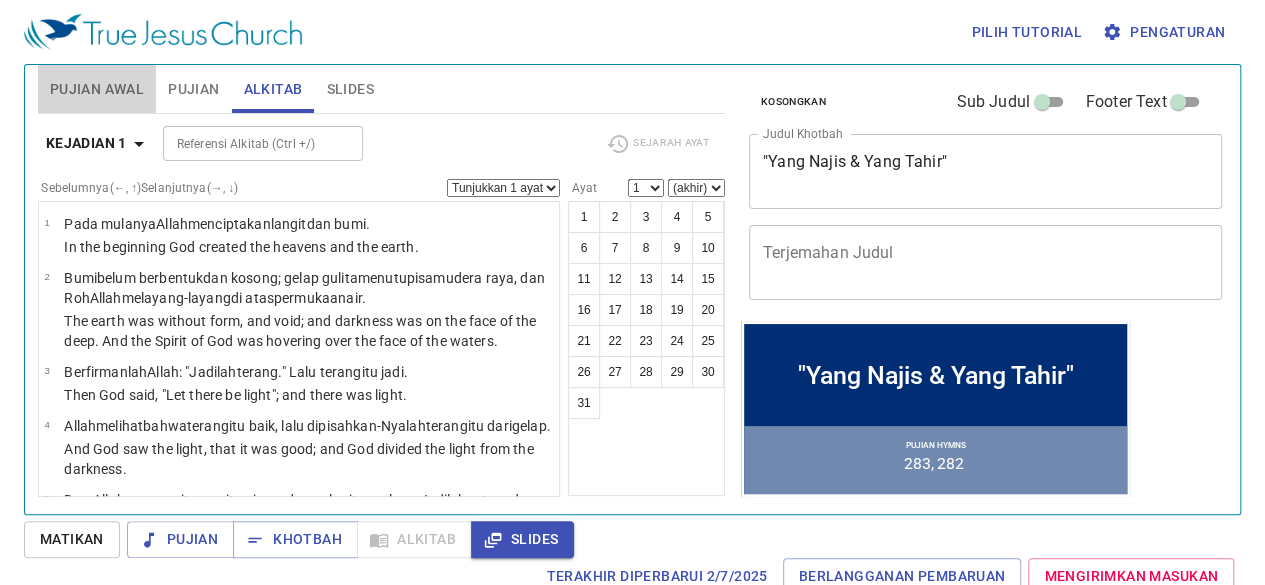 click on "Pujian Awal" at bounding box center [97, 89] 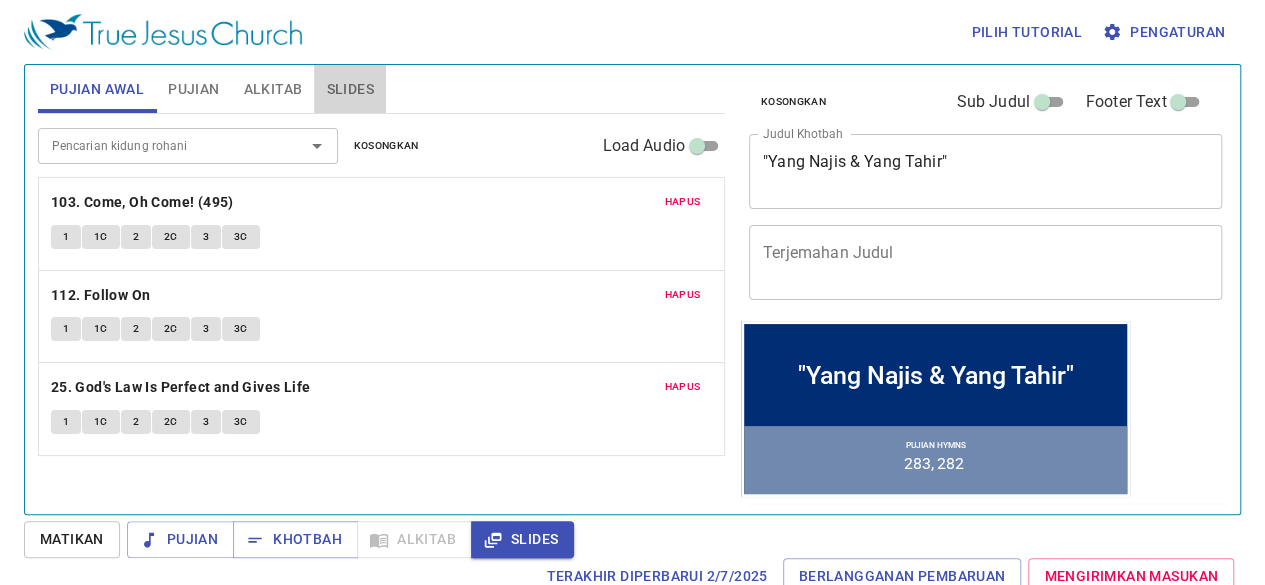 click on "Slides" at bounding box center (349, 89) 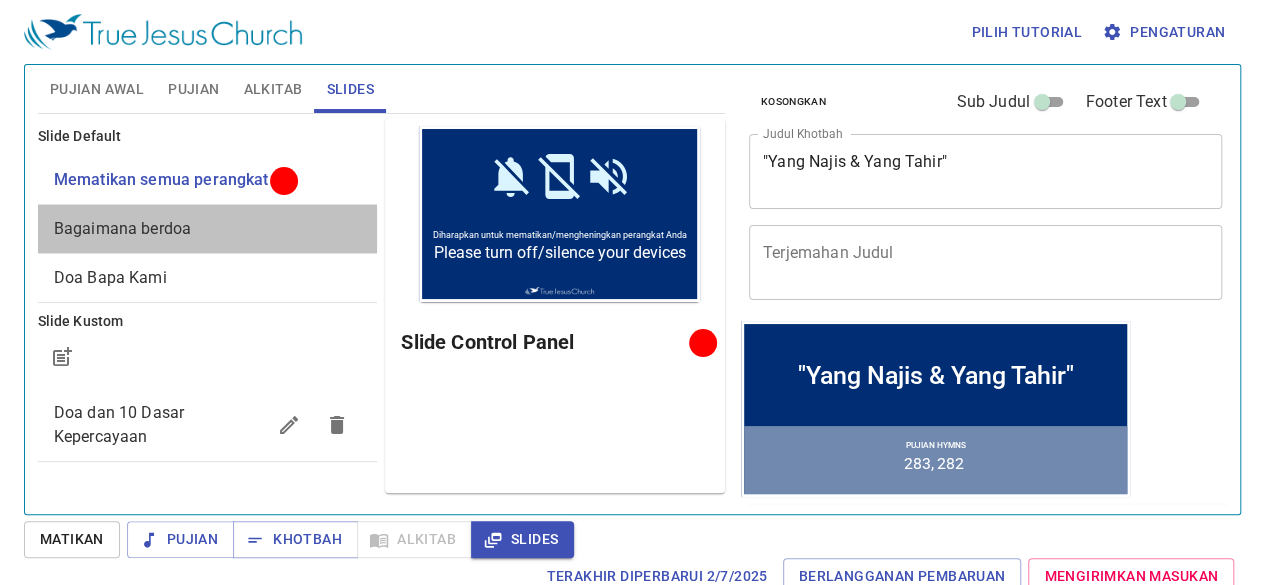 click on "Bagaimana berdoa" at bounding box center [208, 229] 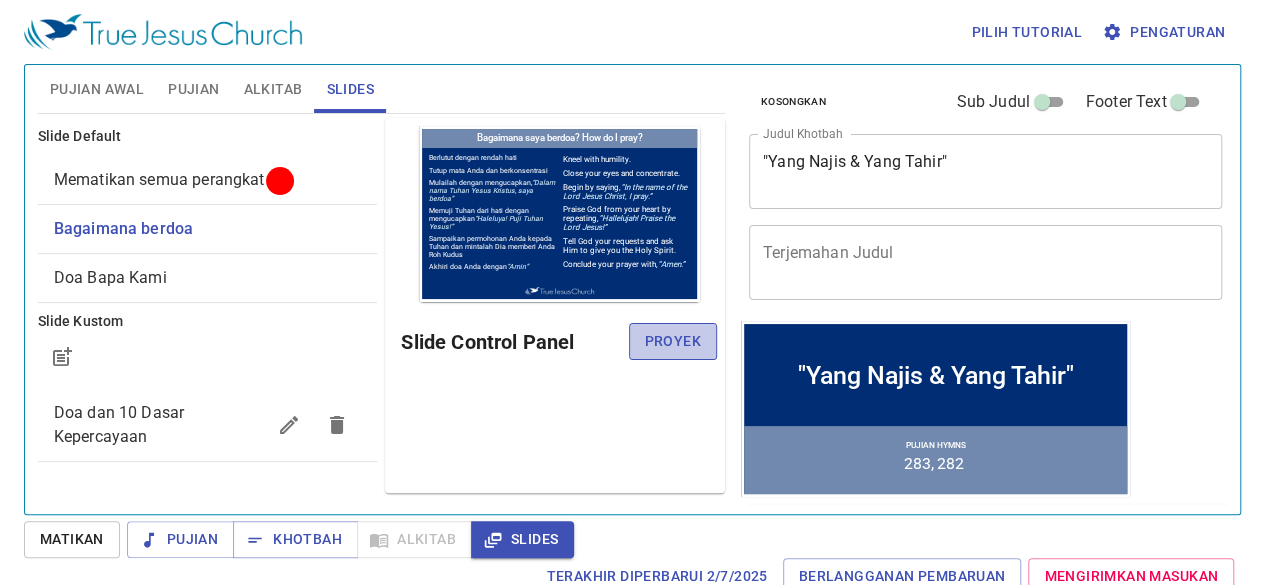 click on "Proyek" at bounding box center (673, 341) 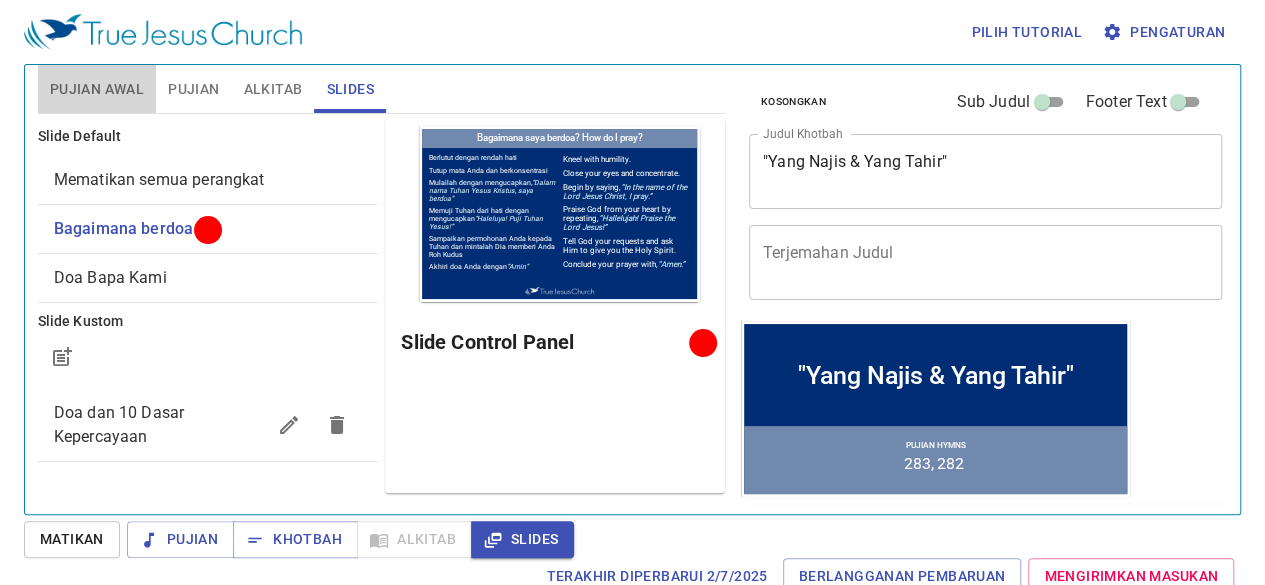 click on "Pujian Awal" at bounding box center [97, 89] 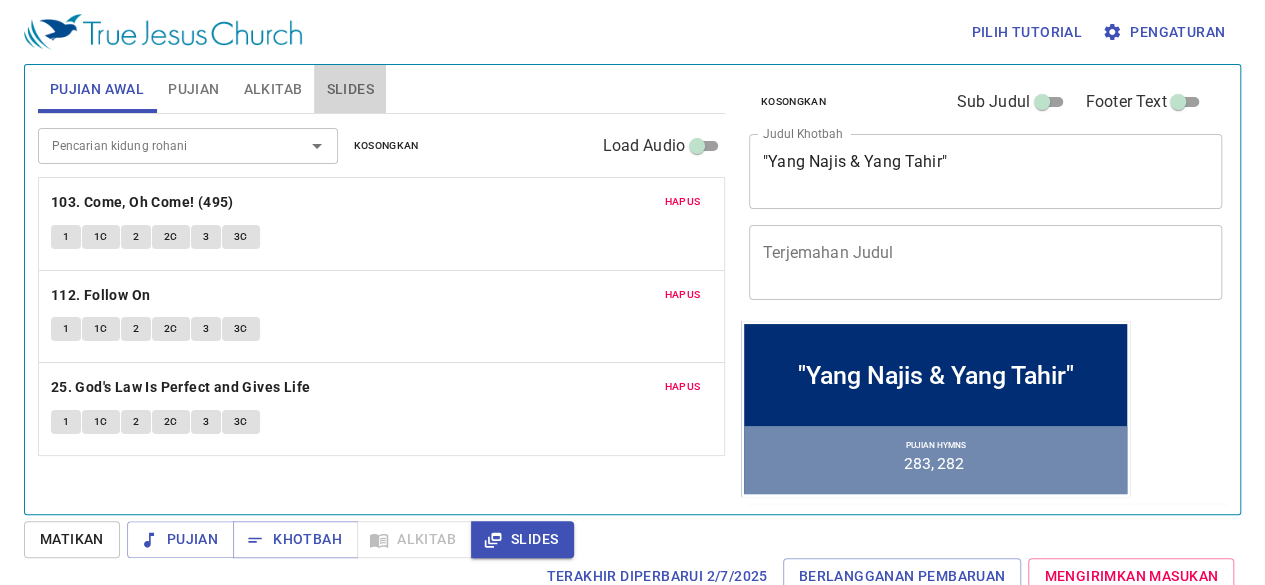 click on "Slides" at bounding box center [349, 89] 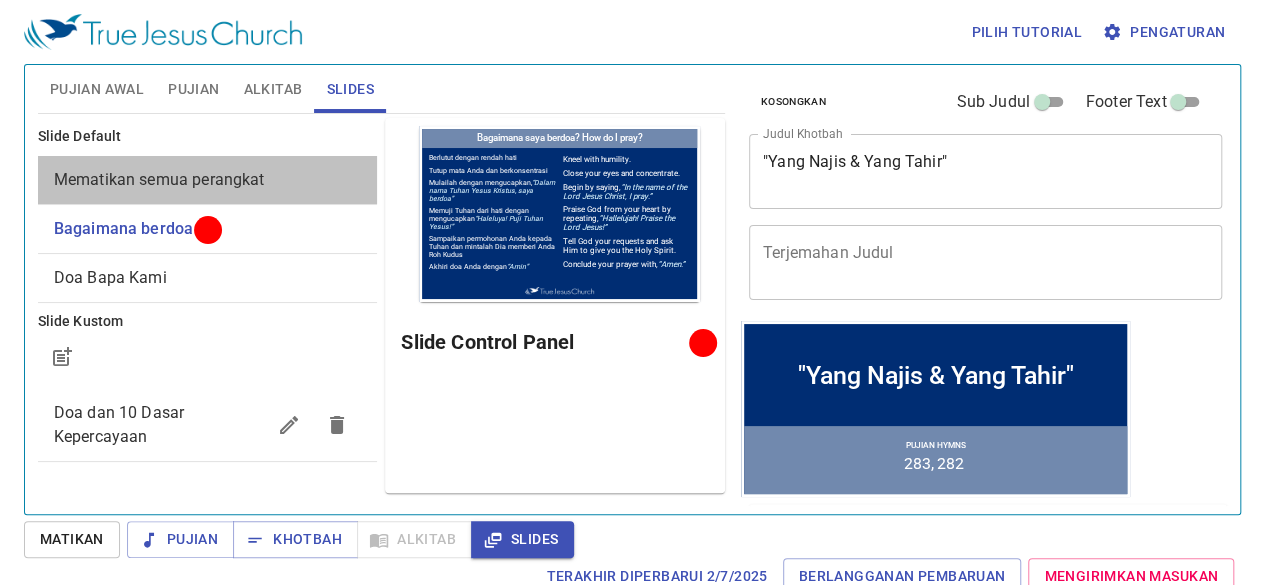 click on "Mematikan semua perangkat" at bounding box center (208, 180) 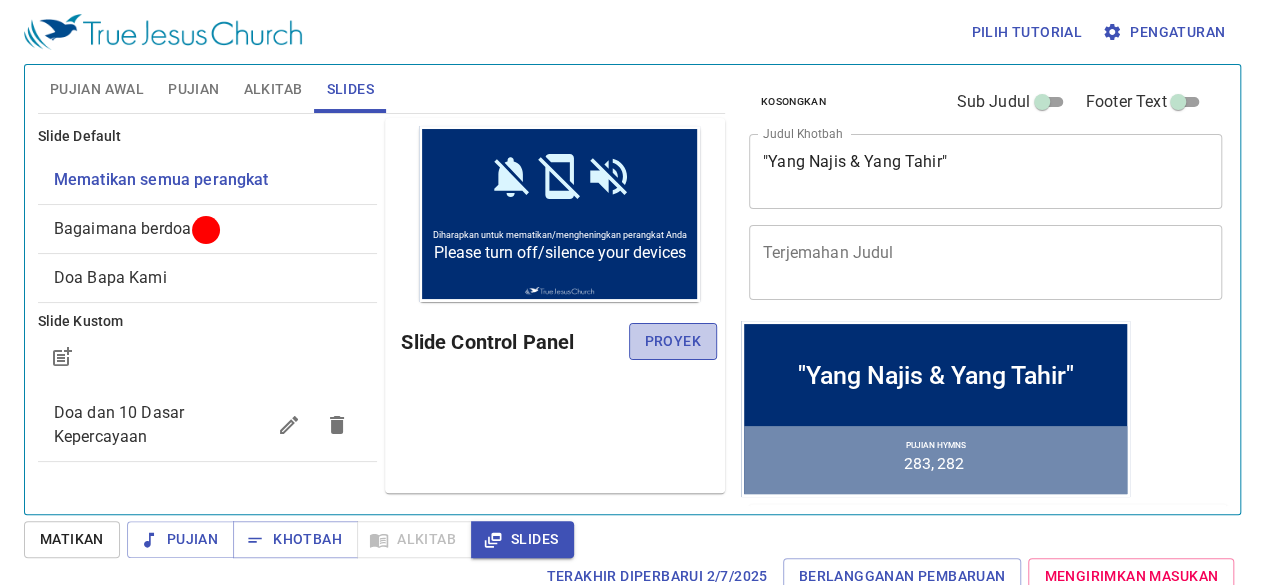 click on "Proyek" at bounding box center [673, 341] 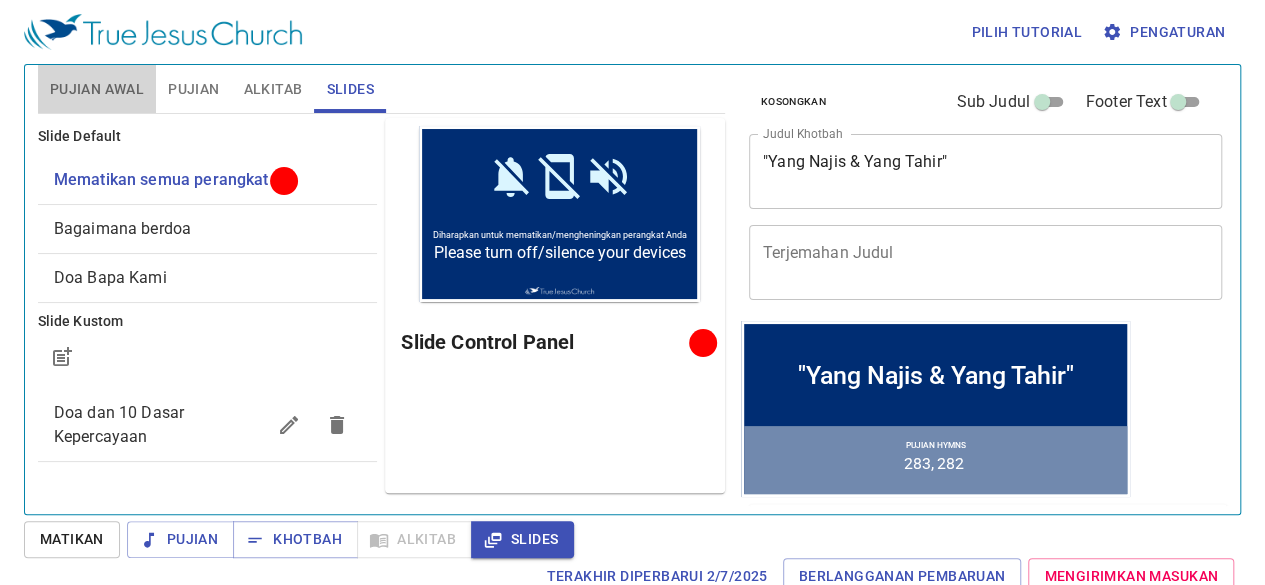 click on "Pujian Awal" at bounding box center [97, 89] 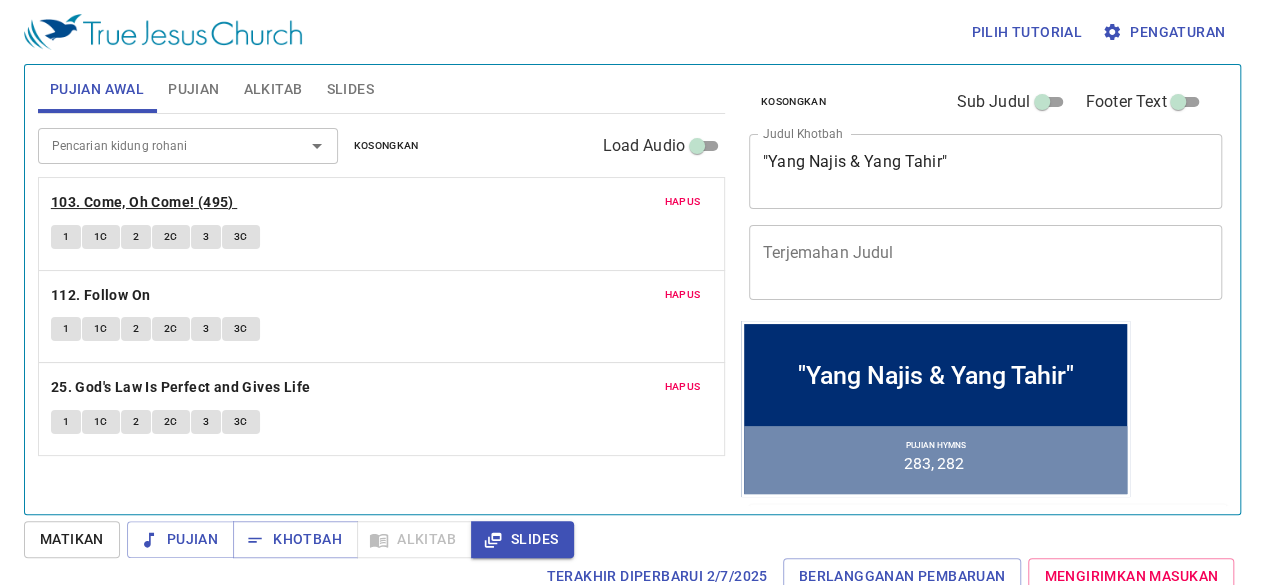 click on "103. Come, Oh Come! (495)" at bounding box center (142, 202) 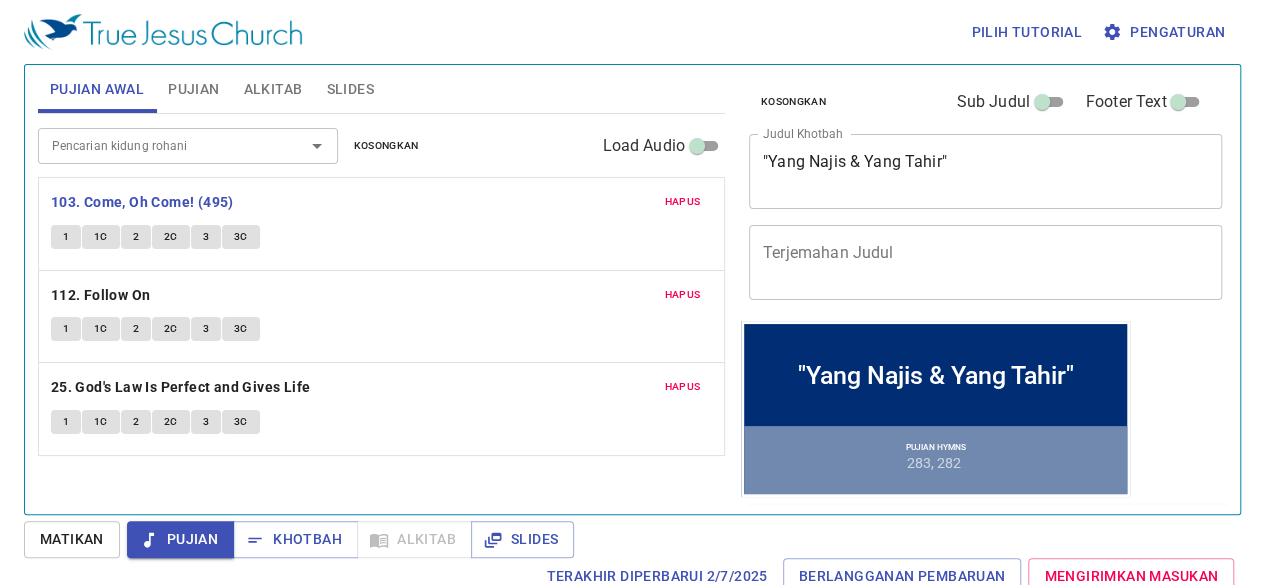 type 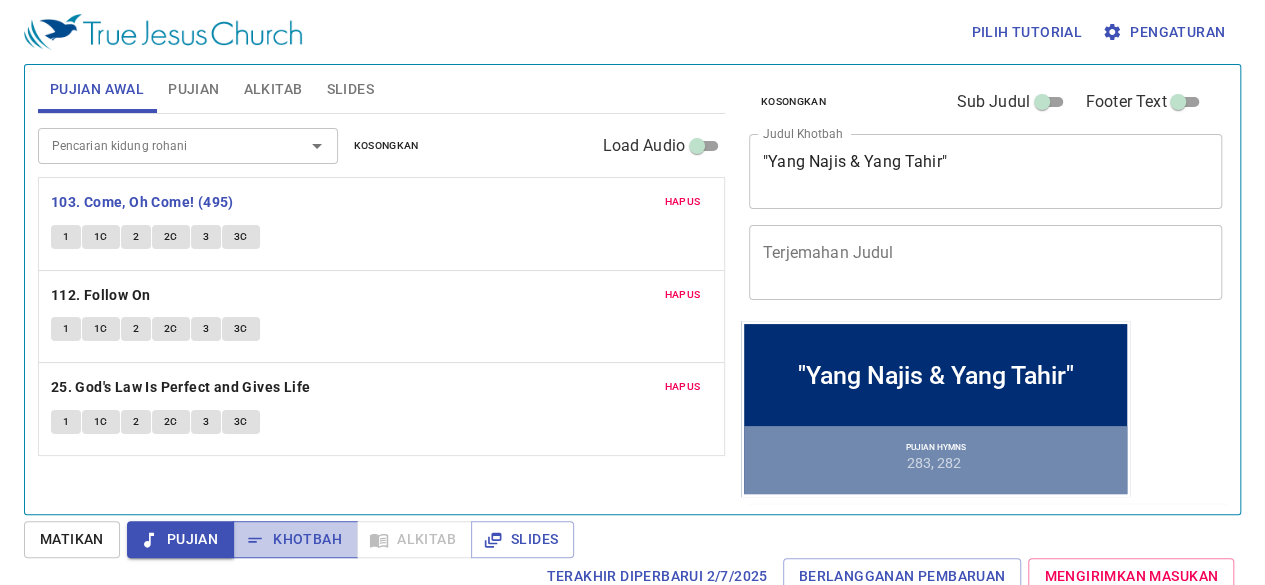click on "Khotbah" at bounding box center (295, 539) 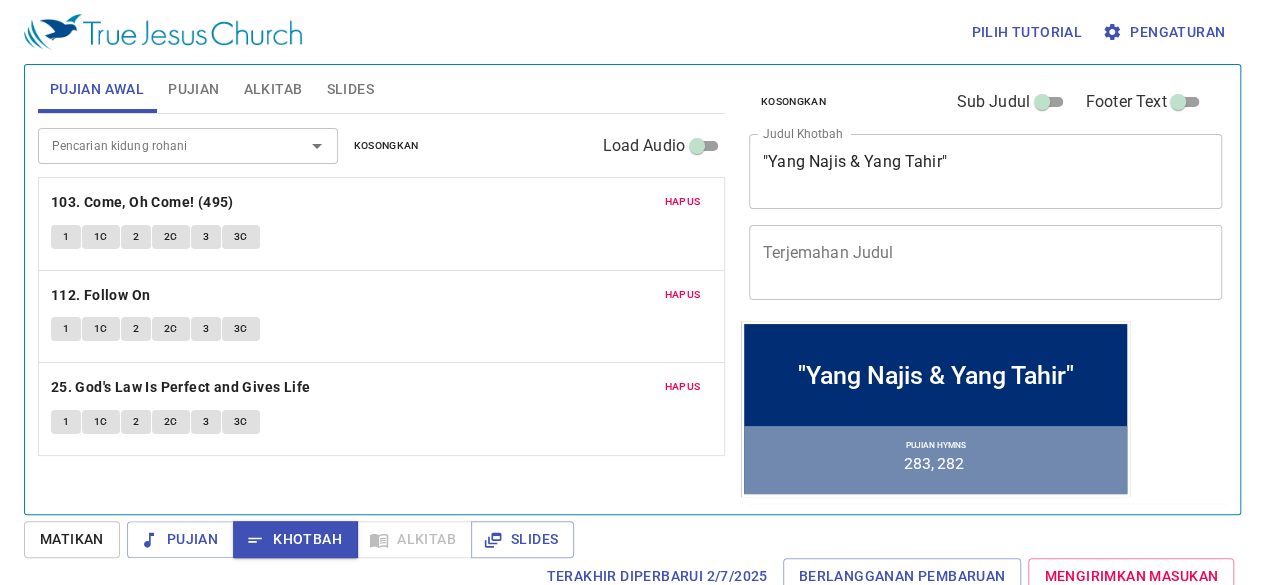 click on "Pujian" at bounding box center [193, 89] 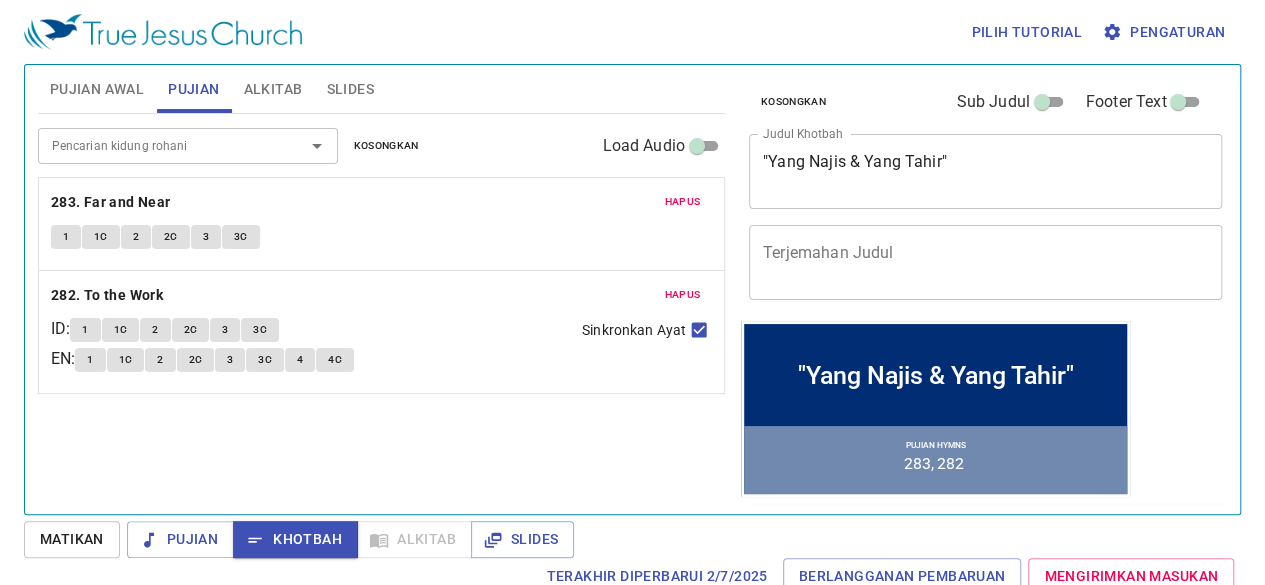 click on "1" at bounding box center [66, 237] 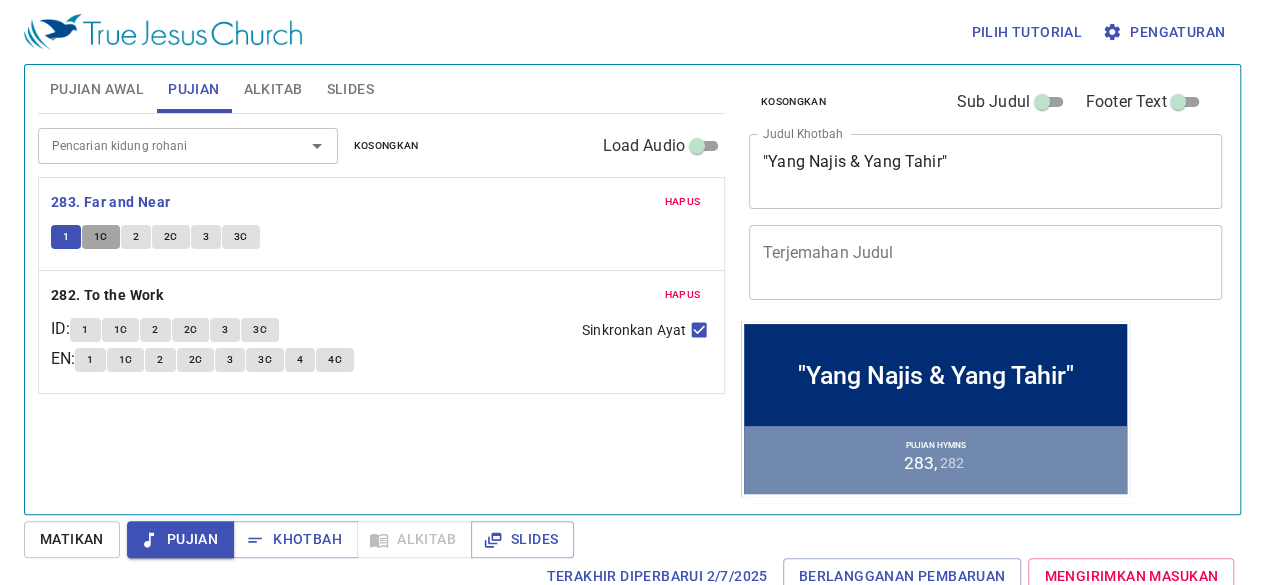 click on "1C" at bounding box center (101, 237) 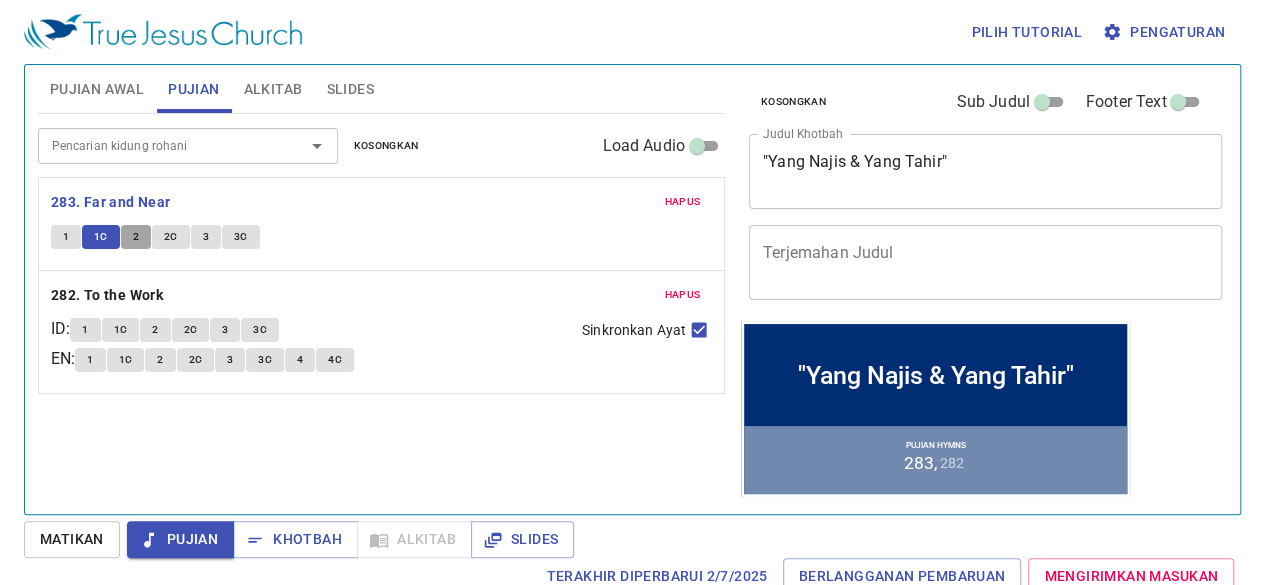 click on "2" at bounding box center (136, 237) 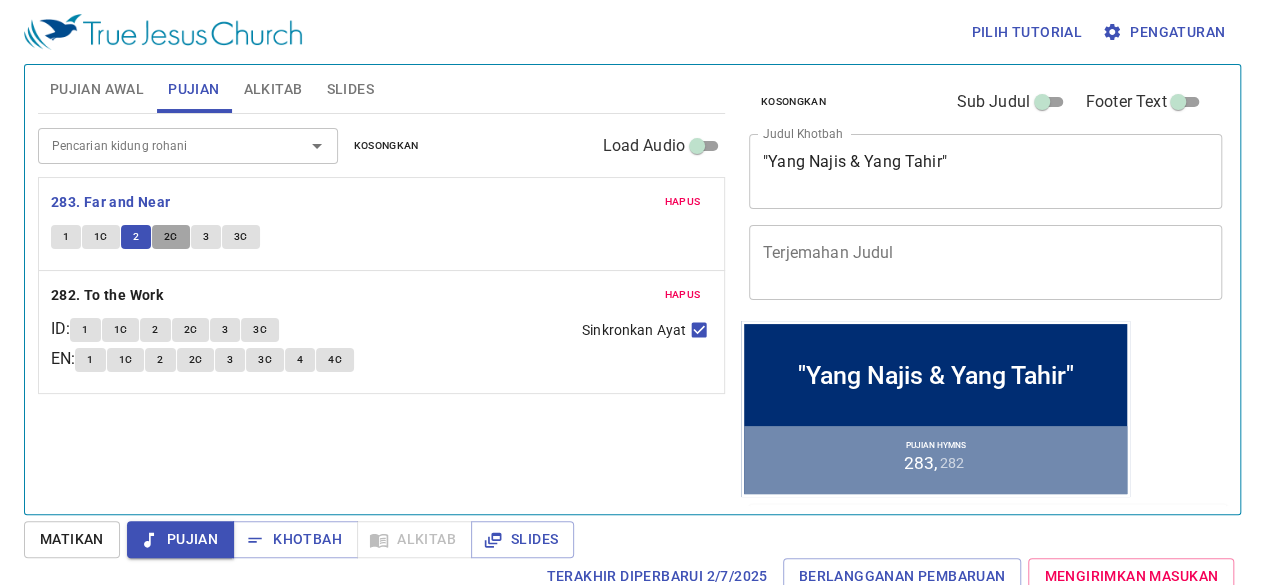 click on "2C" at bounding box center [171, 237] 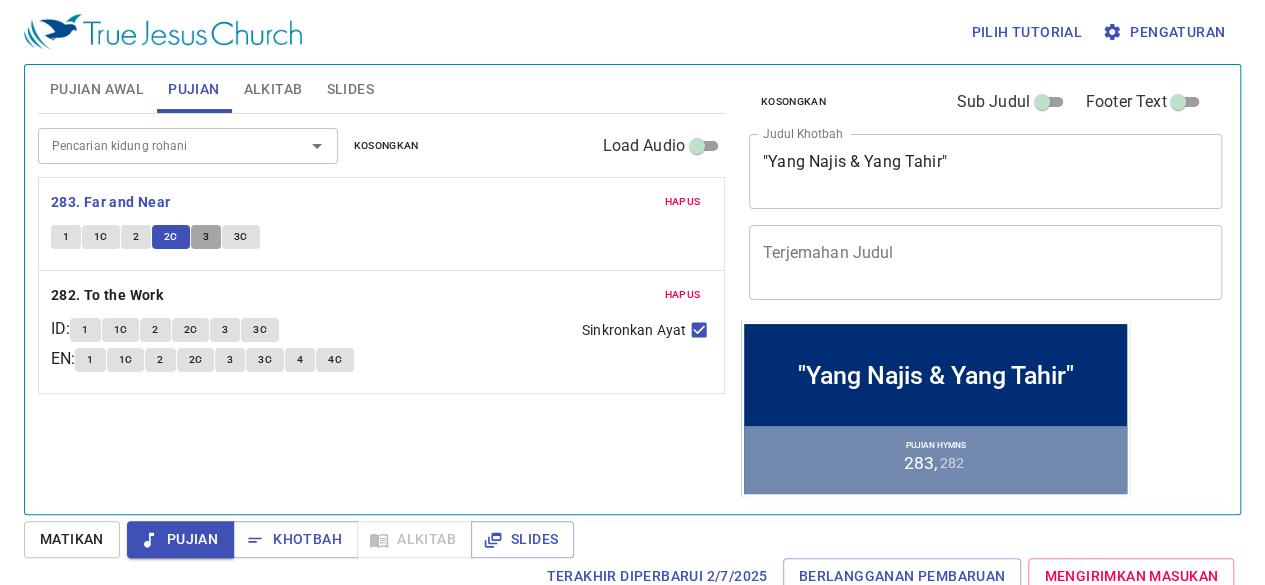 click on "3" at bounding box center (206, 237) 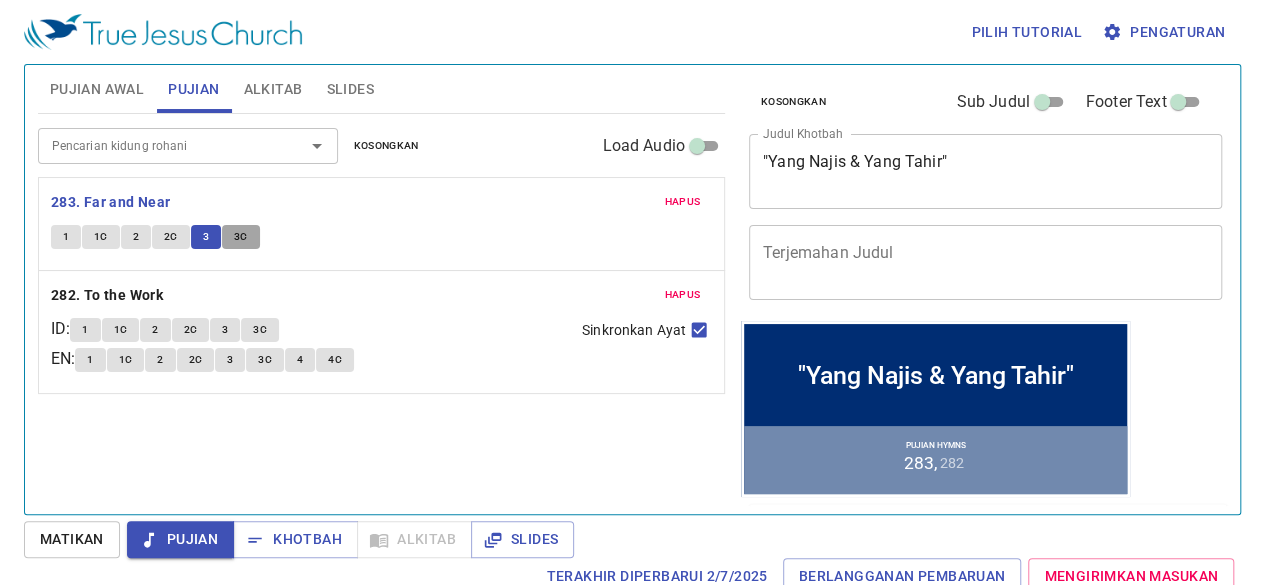 click on "3C" at bounding box center [241, 237] 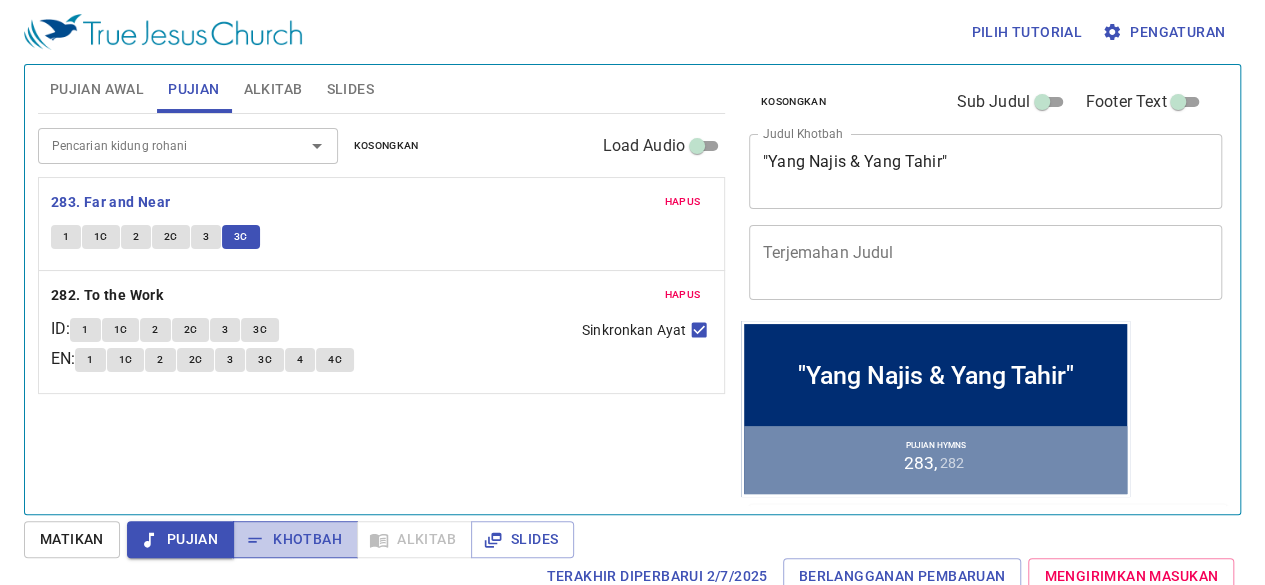 click on "Khotbah" at bounding box center [295, 539] 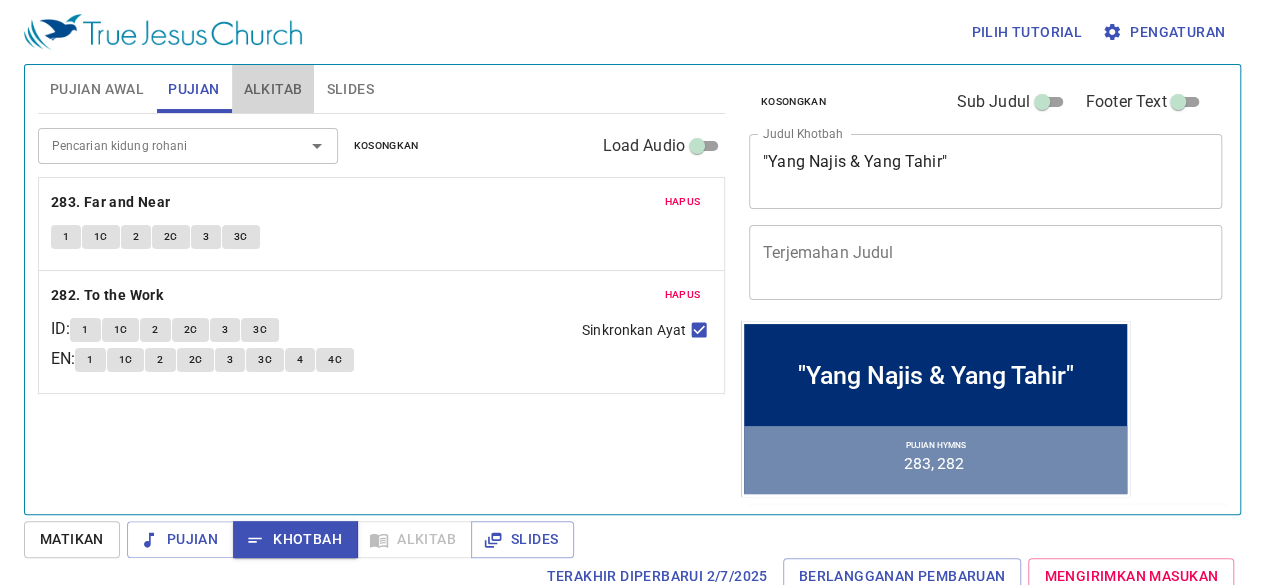 click on "Alkitab" at bounding box center (273, 89) 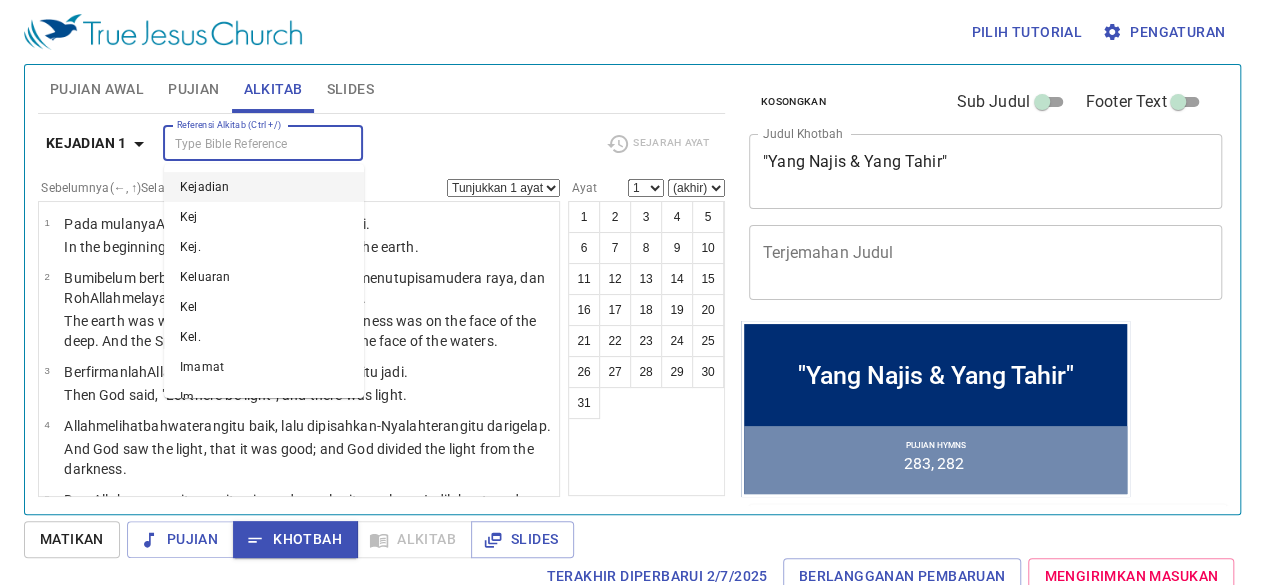 click on "Referensi Alkitab (Ctrl +/)" at bounding box center (246, 143) 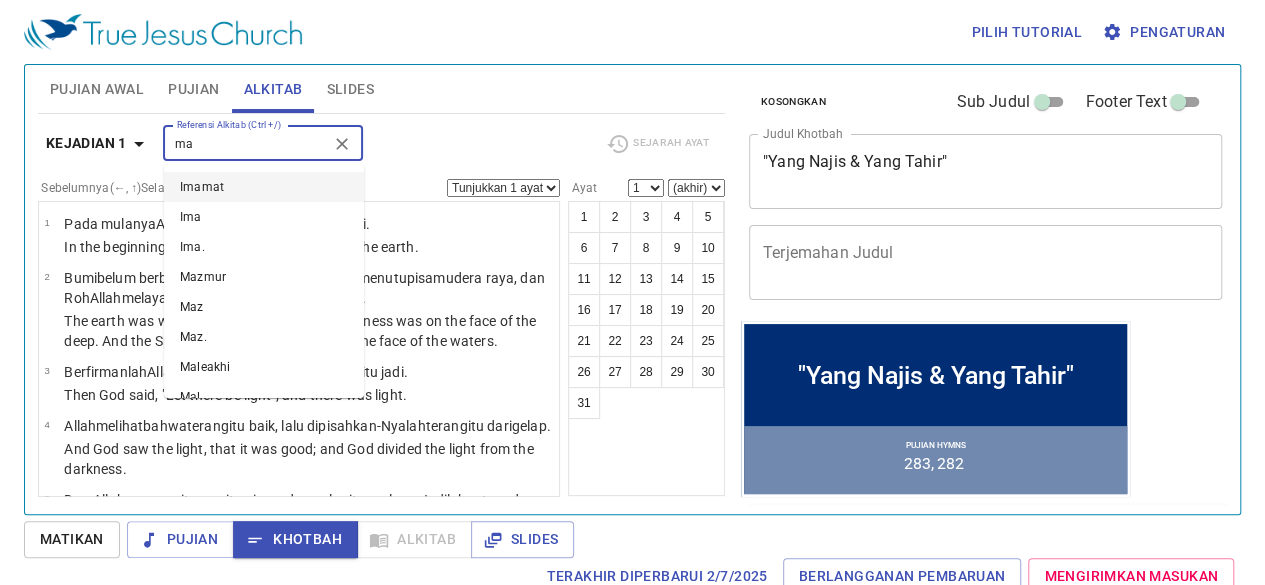 type on "m" 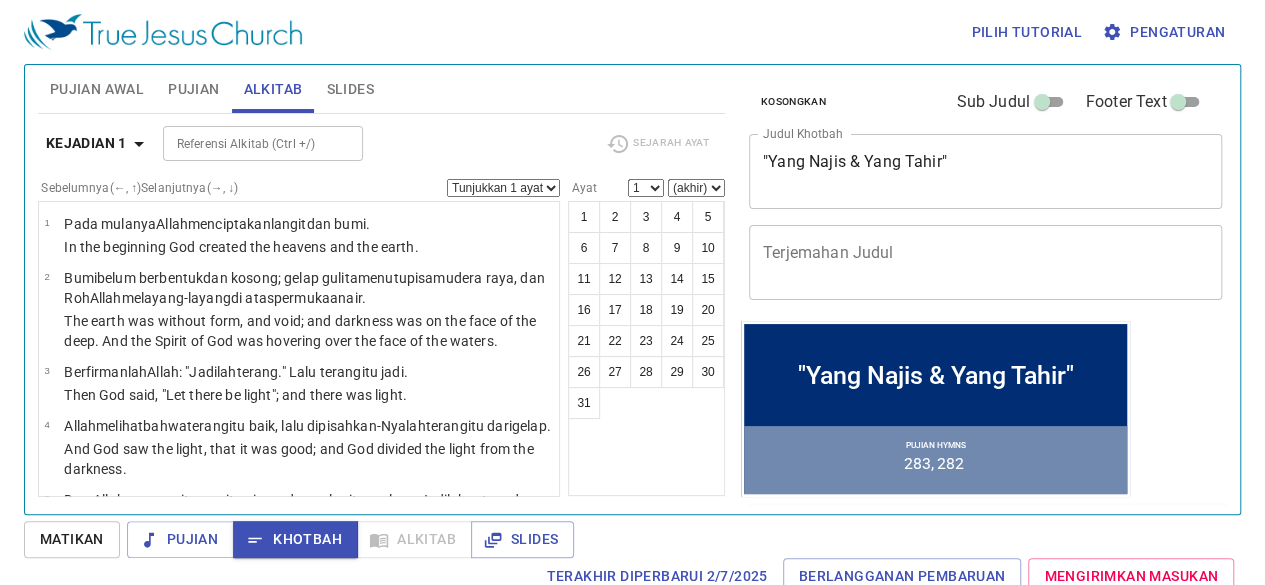 click on "Pujian Awal Pujian Alkitab Slides" at bounding box center [381, 89] 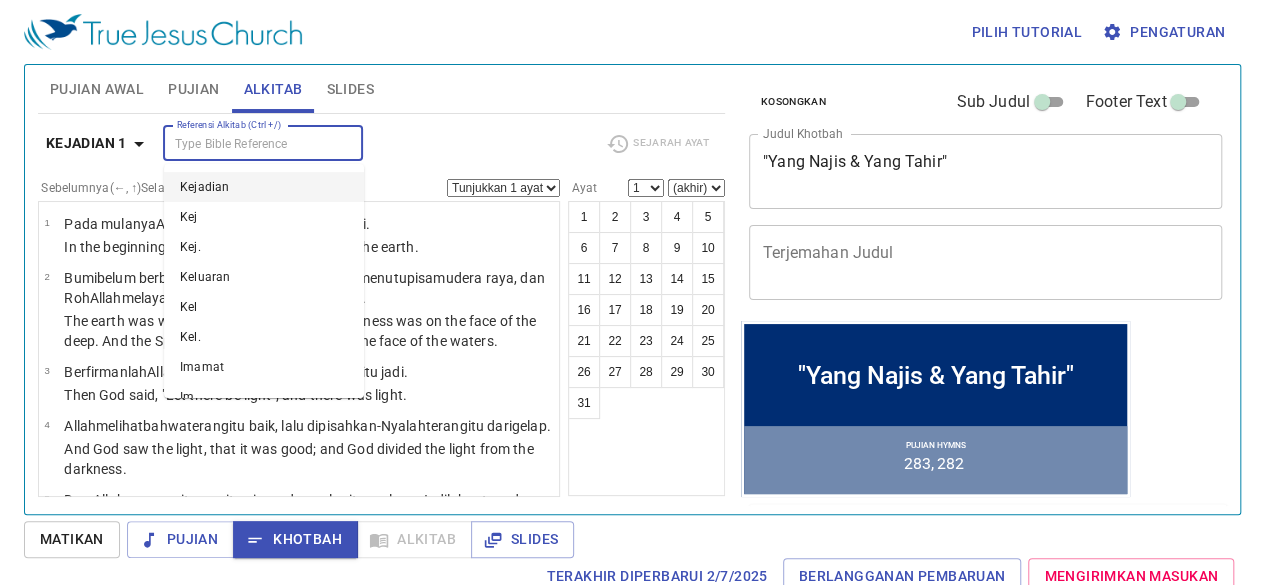 click on "Referensi Alkitab (Ctrl +/)" at bounding box center (246, 143) 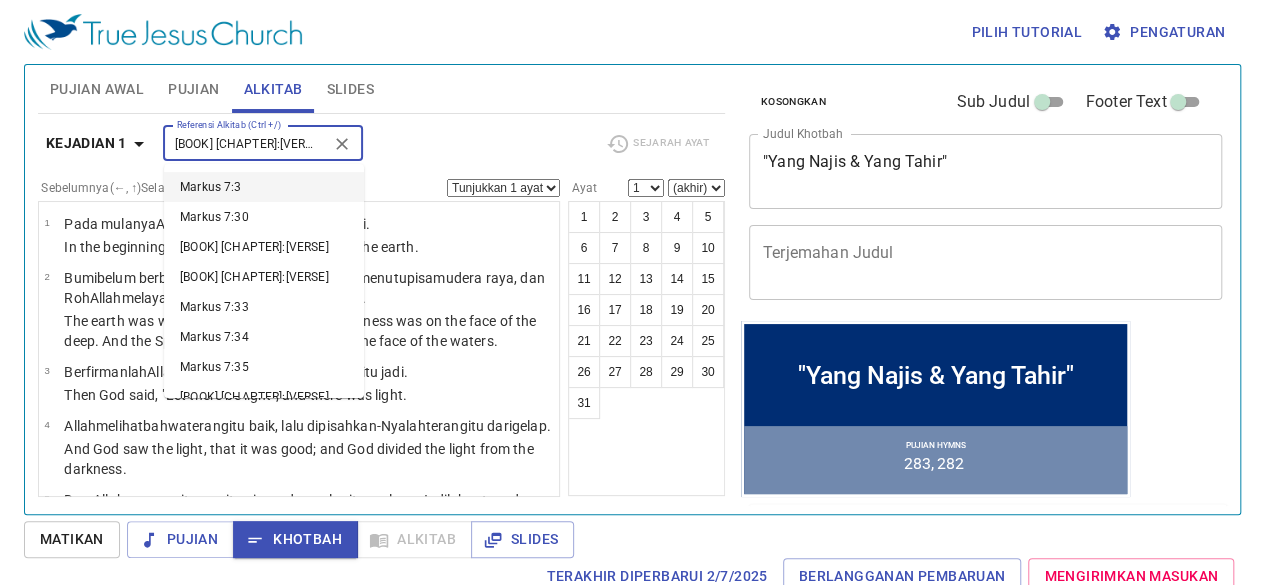 type on "markus 7:3" 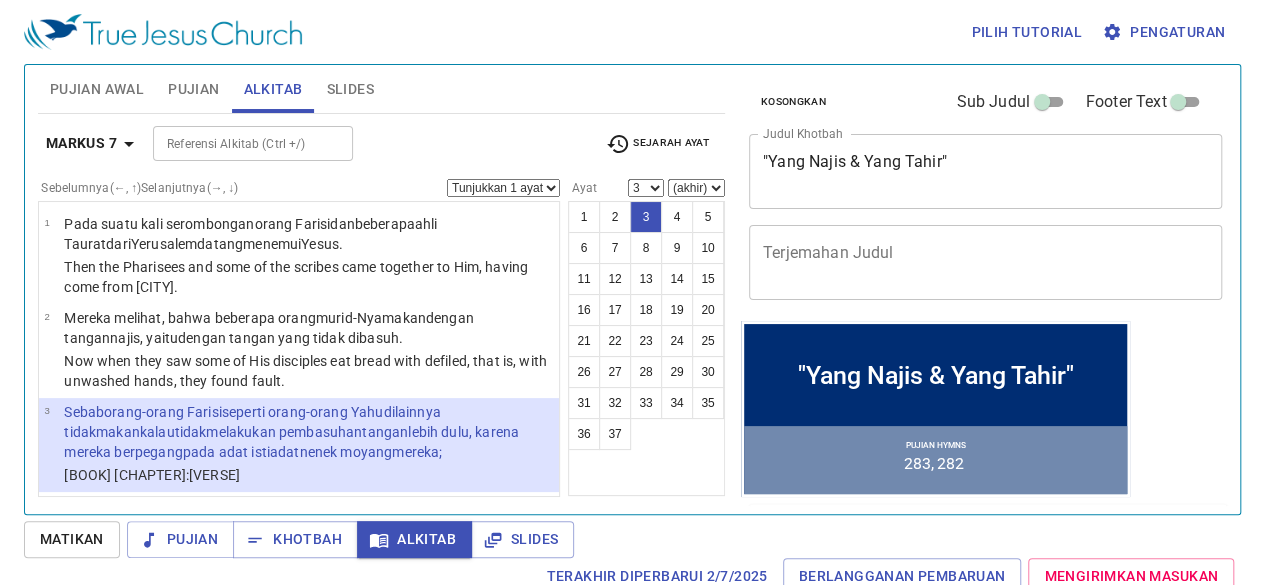 scroll, scrollTop: 9, scrollLeft: 0, axis: vertical 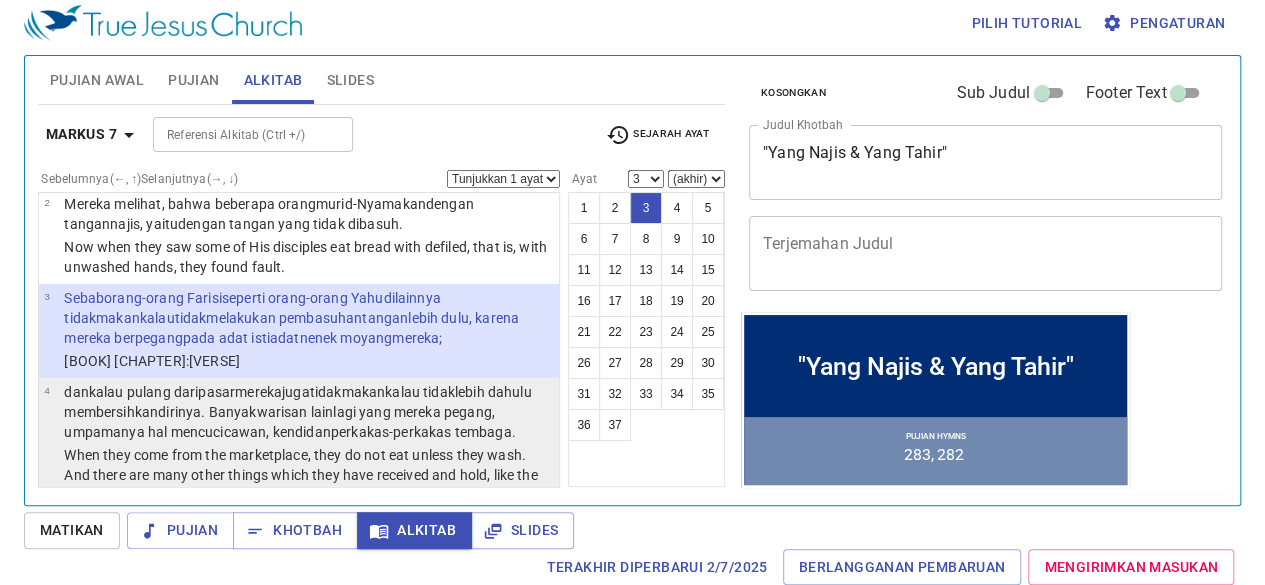 click on "lagi yang mereka pegang , umpamanya hal mencuci  cawan , kendi  dan  perkakas-perkakas tembaga ." at bounding box center (289, 422) 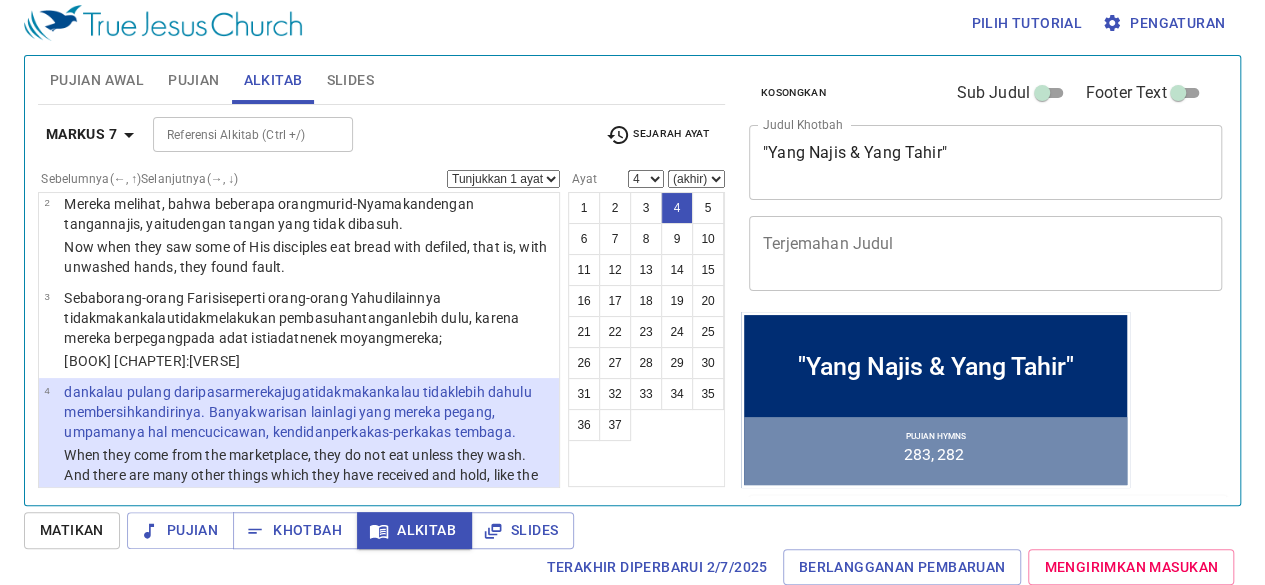 scroll, scrollTop: 239, scrollLeft: 0, axis: vertical 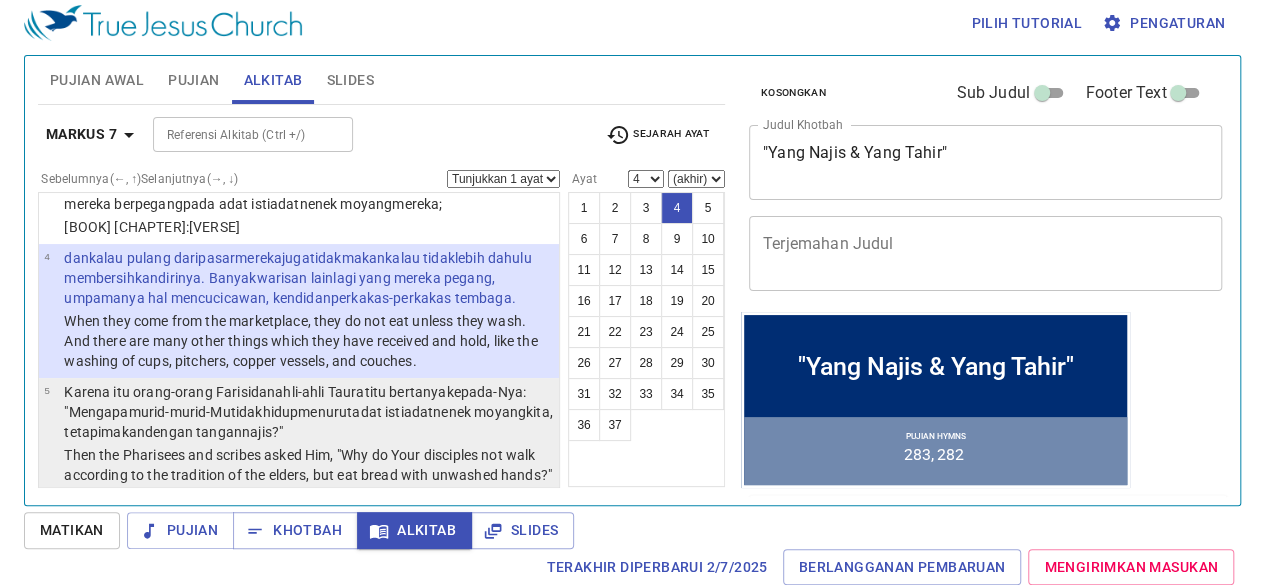 click on "Karena itu orang-orang Farisi  dan  ahli-ahli Taurat  itu bertanya  kepada-Nya : "Mengapa  murid-murid-Mu  tidak  hidup  menurut  adat istiadat  nenek moyang  kita, tetapi  makan  dengan tangan  najis  ?"" at bounding box center (308, 412) 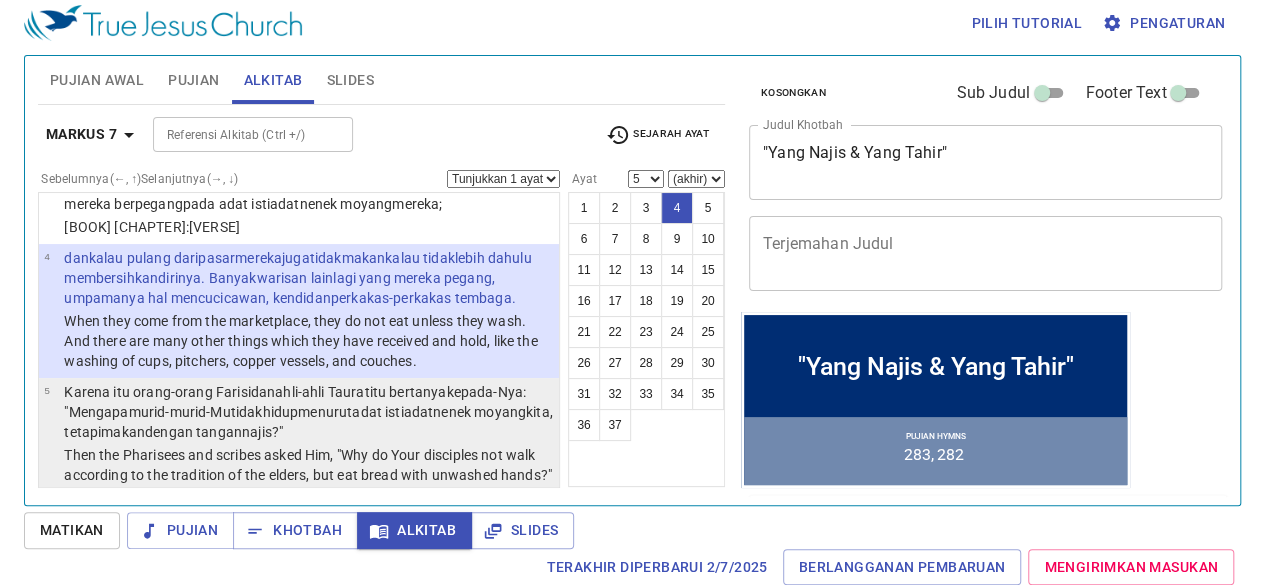 scroll, scrollTop: 383, scrollLeft: 0, axis: vertical 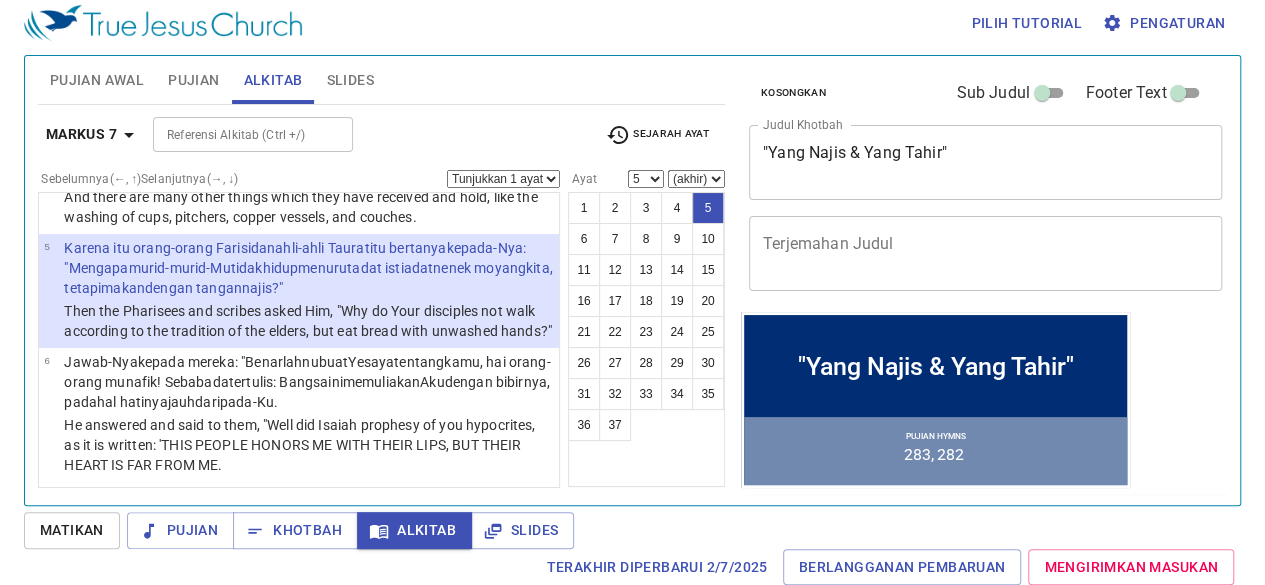 click at bounding box center (331, 135) 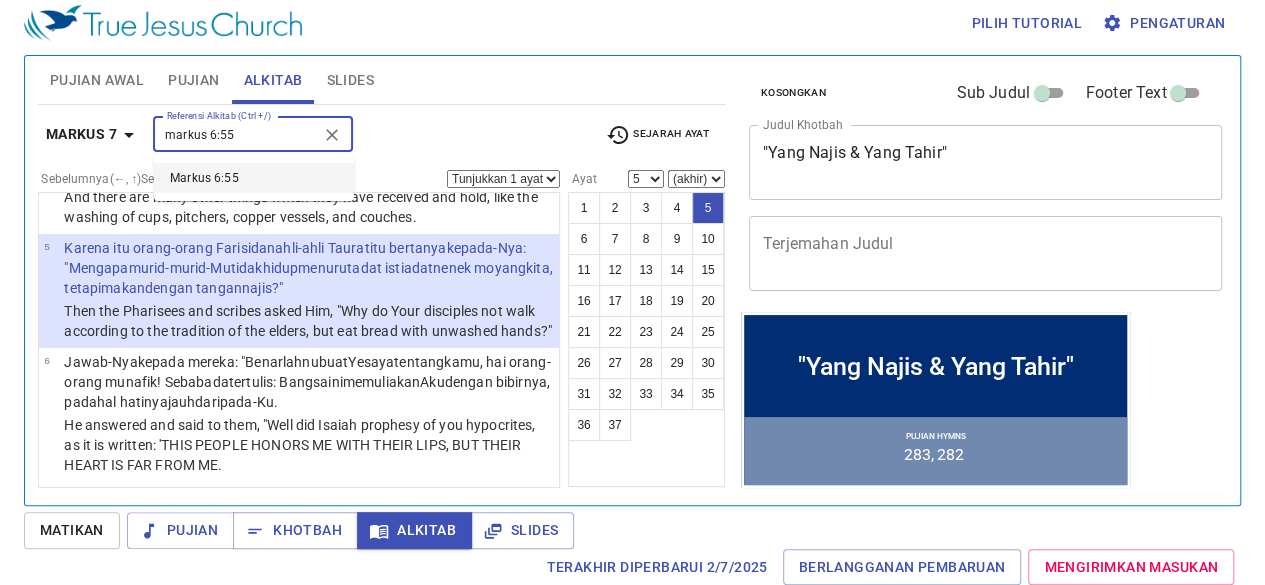 type on "markus 6:55" 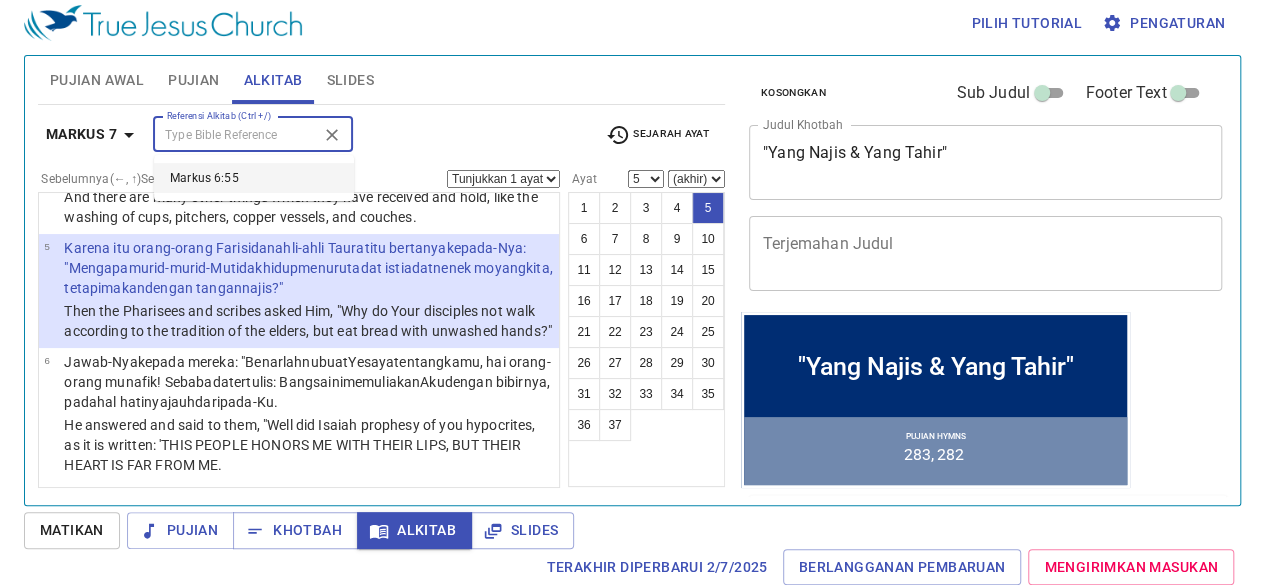 scroll, scrollTop: 5634, scrollLeft: 0, axis: vertical 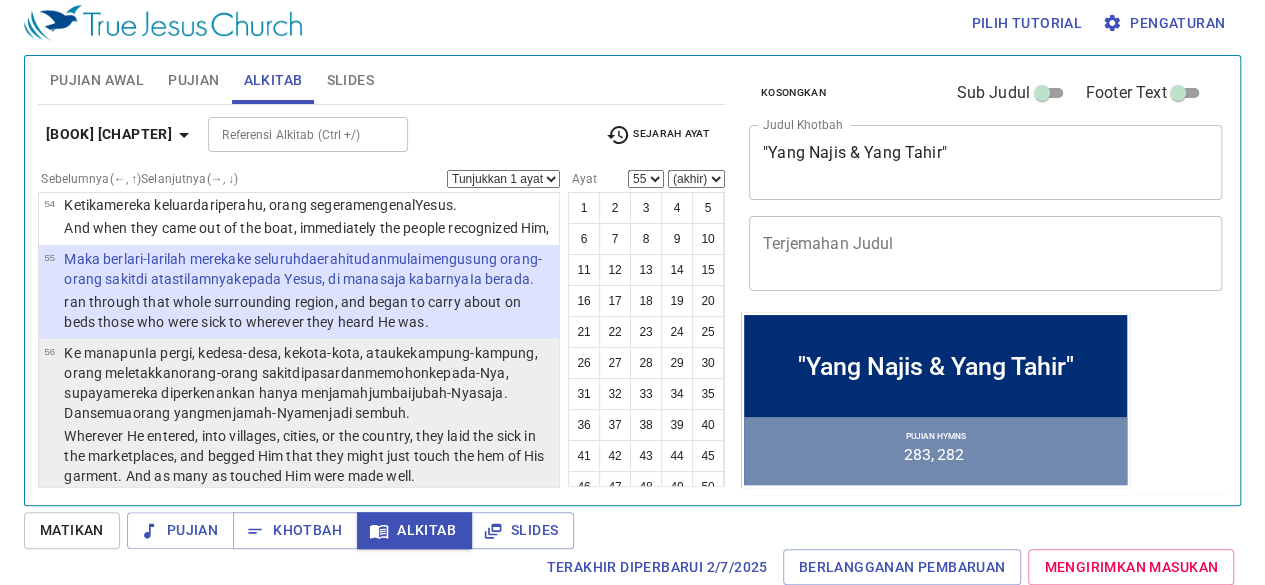 click on "kota-kota , atau  ke  kampung-kampung , orang meletakkan  orang-orang sakit  di  pasar  dan  memohon  kepada-Nya , supaya  mereka diperkenankan hanya menjamah  jumbai  jubah-Nya  saja. Dan  semua  orang yang  menjamah-Nya  menjadi sembuh ." at bounding box center (300, 383) 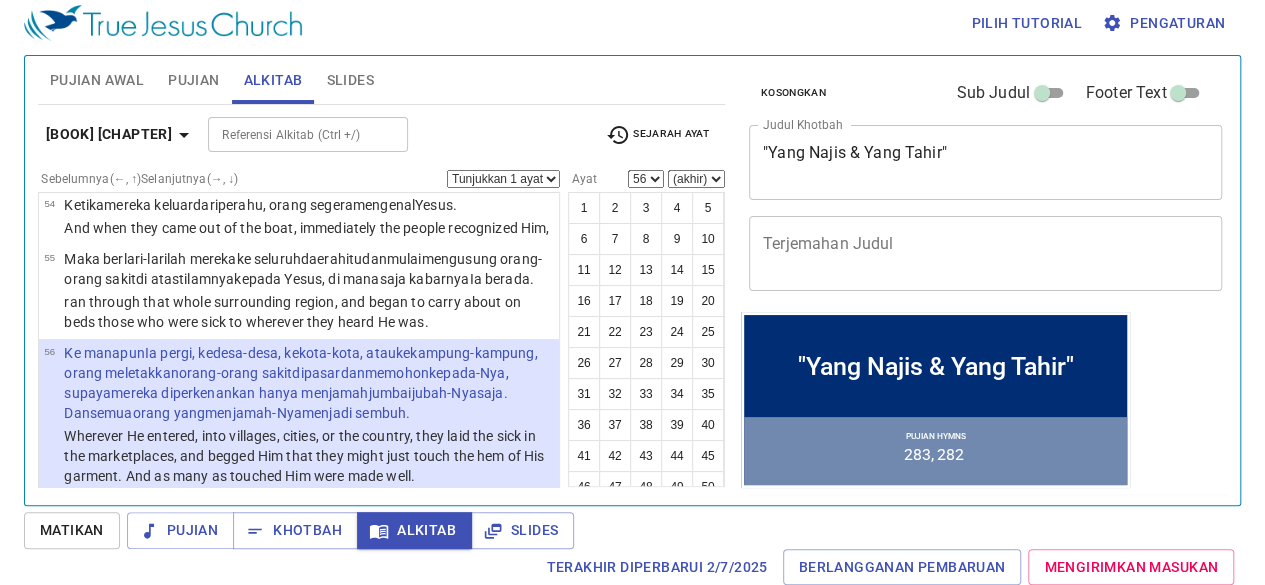 scroll, scrollTop: 5705, scrollLeft: 0, axis: vertical 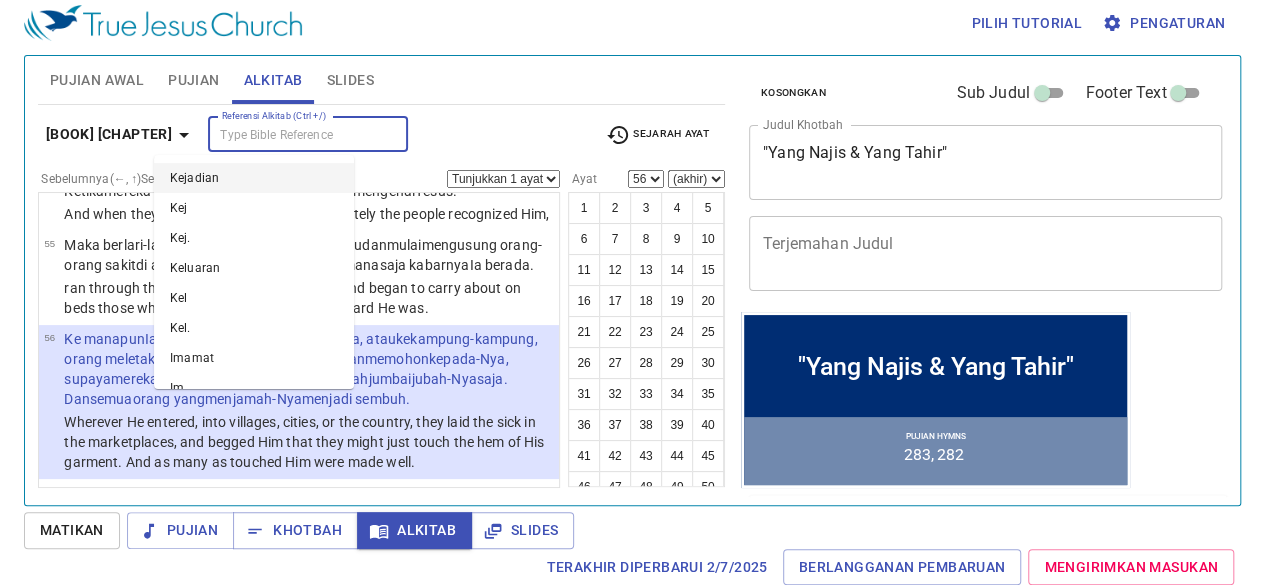 click on "Referensi Alkitab (Ctrl +/)" at bounding box center [291, 134] 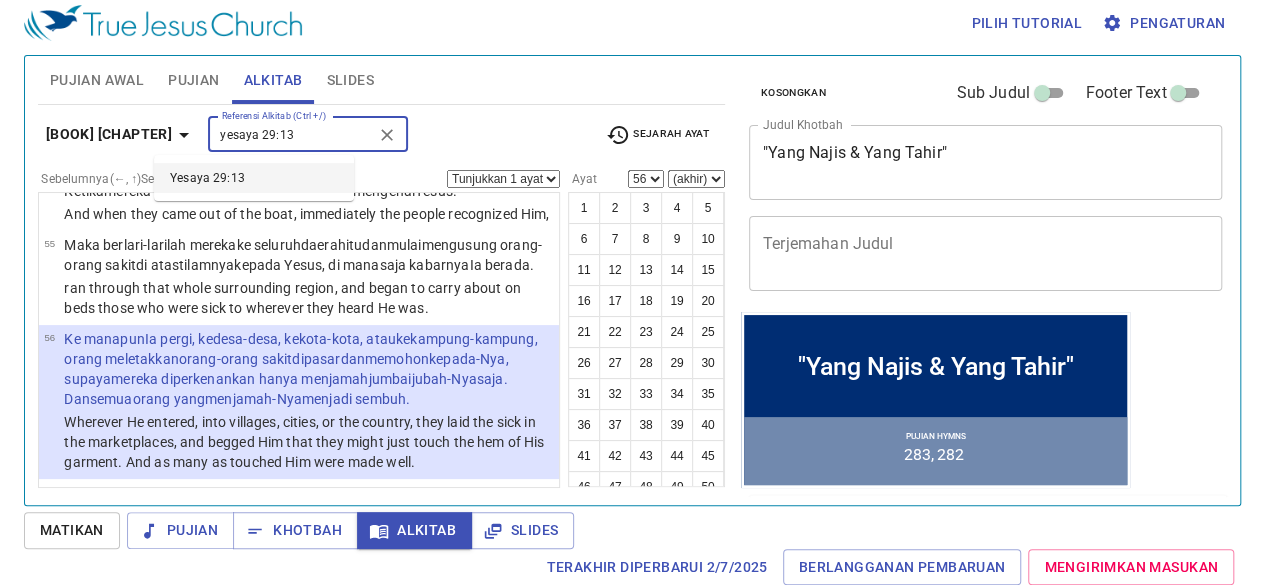 type on "yesaya 29:13" 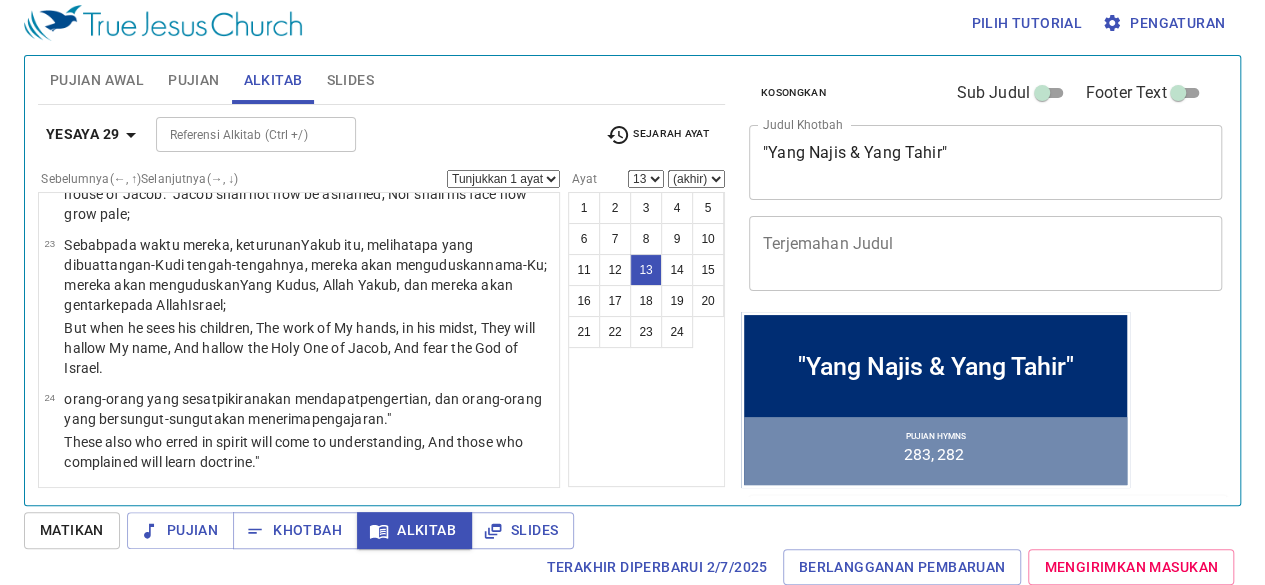 scroll, scrollTop: 1526, scrollLeft: 0, axis: vertical 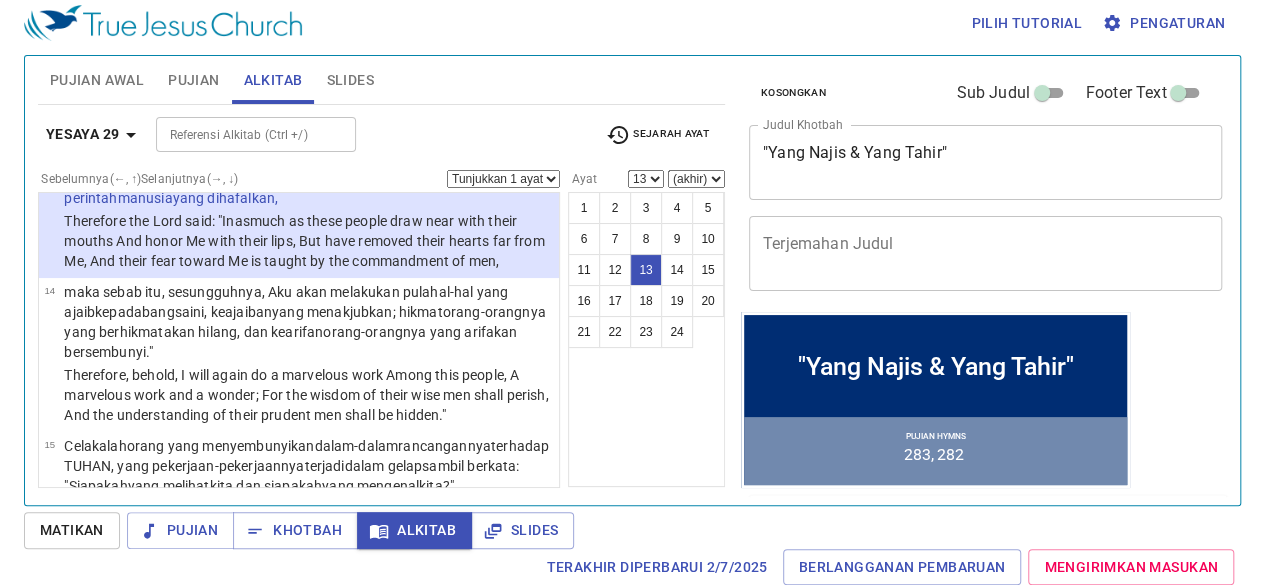 click at bounding box center (334, 135) 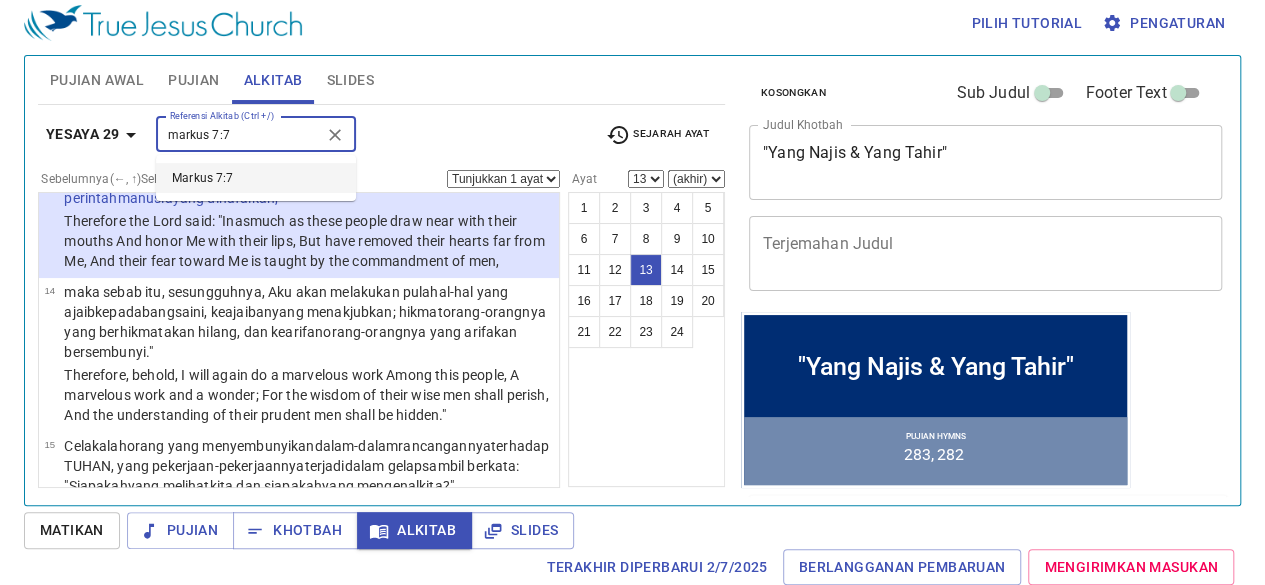 type on "markus 7:7" 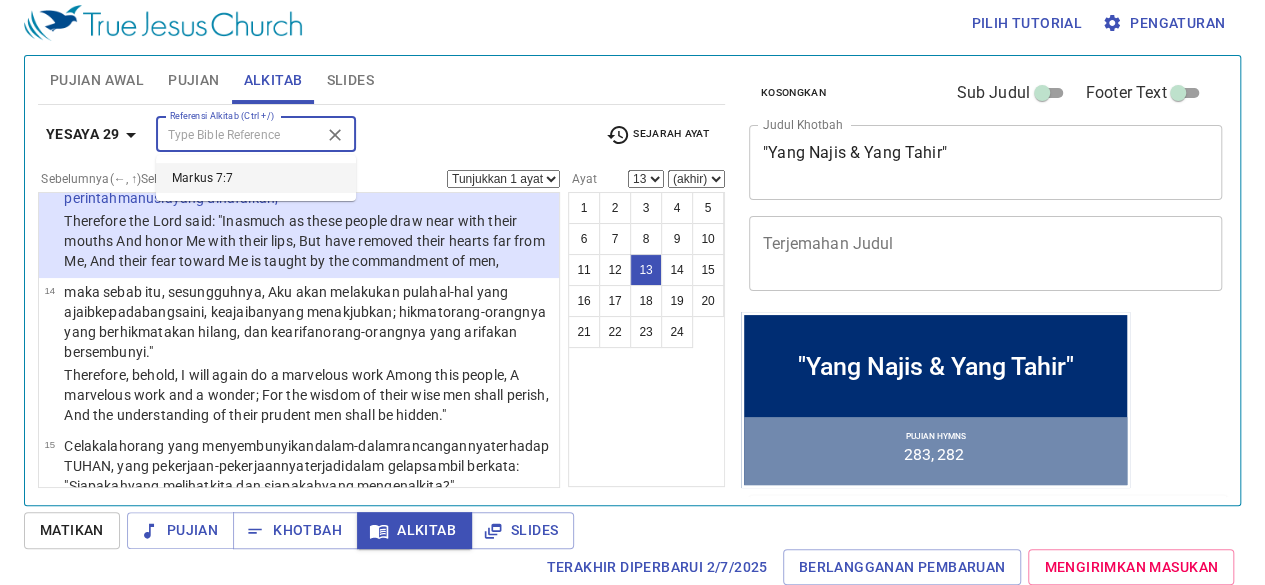 select on "7" 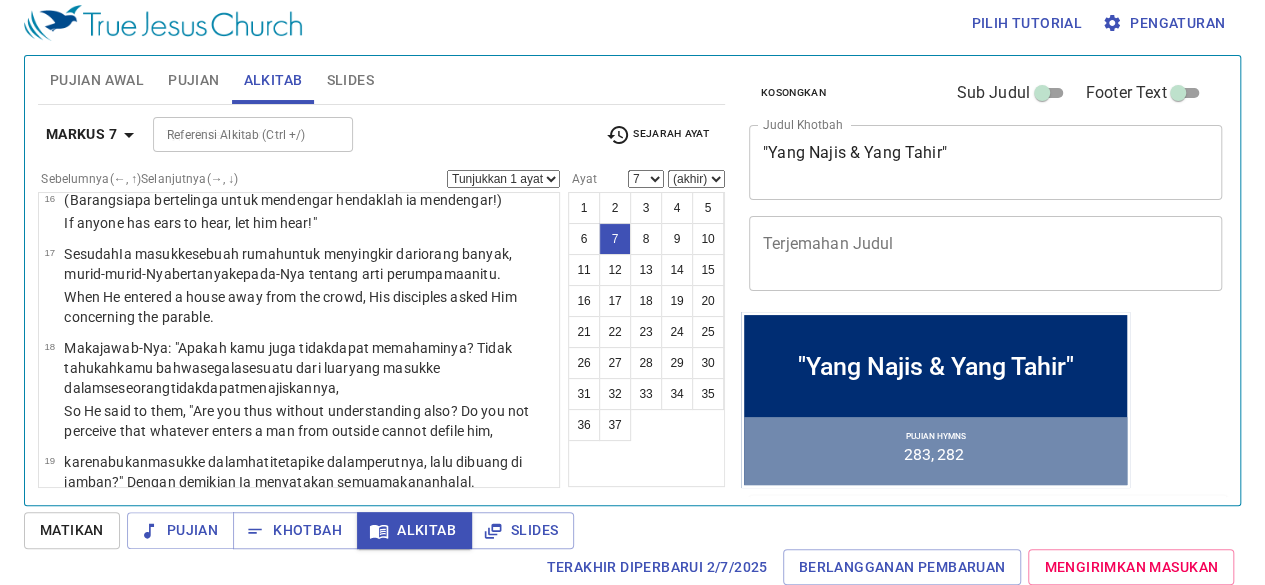 scroll, scrollTop: 631, scrollLeft: 0, axis: vertical 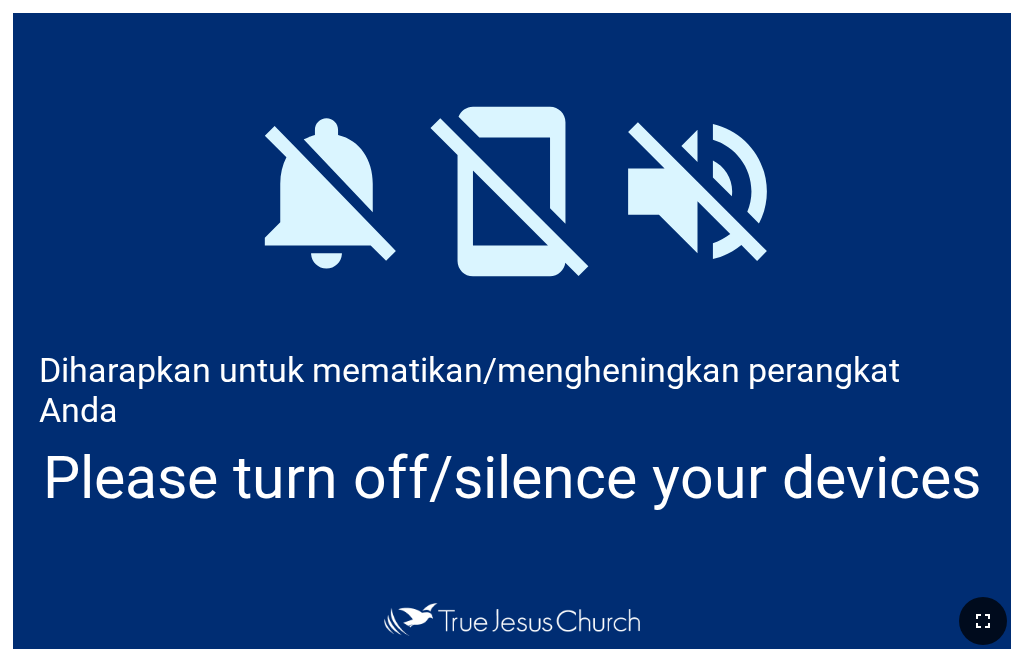 click 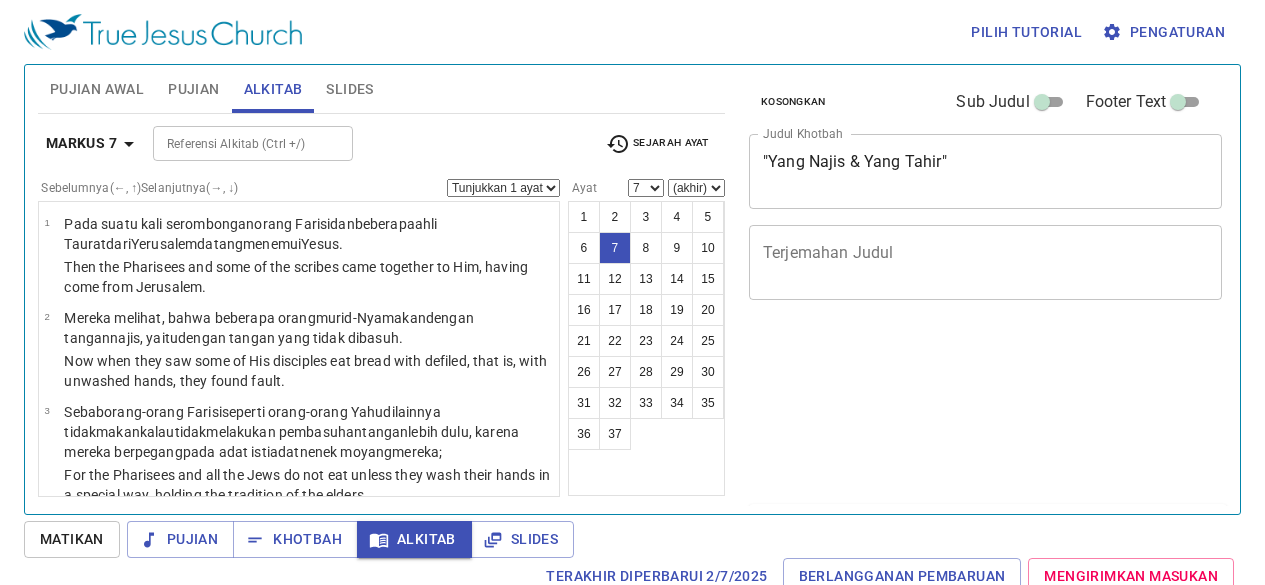 scroll, scrollTop: 9, scrollLeft: 0, axis: vertical 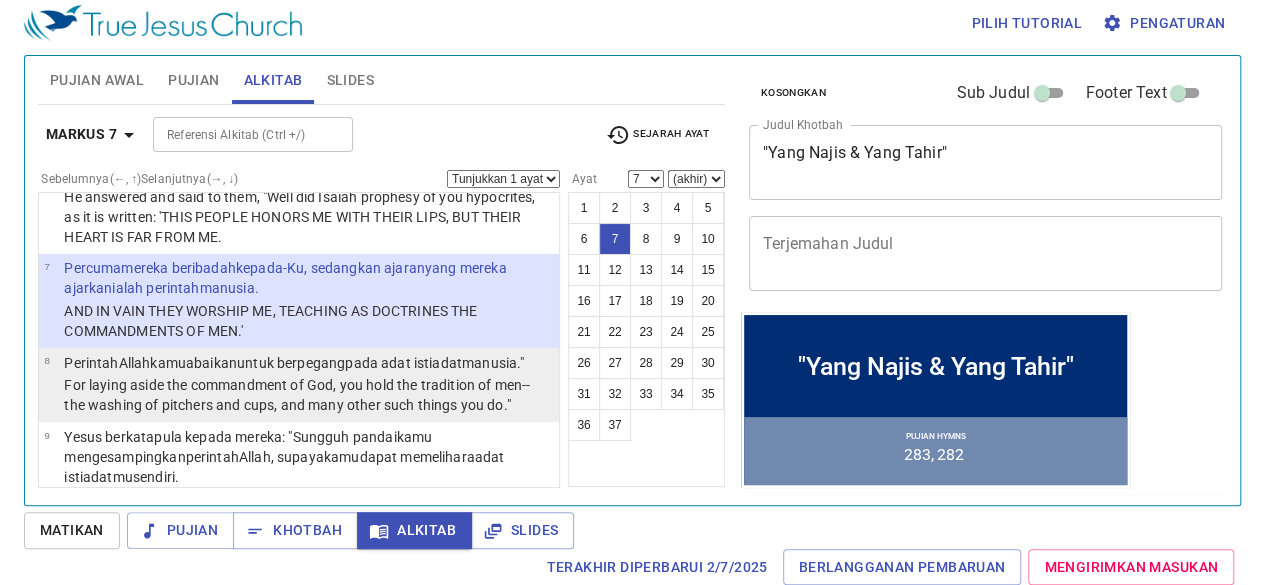 click on "untuk berpegang pada adat istiadat manusia."" at bounding box center (380, 363) 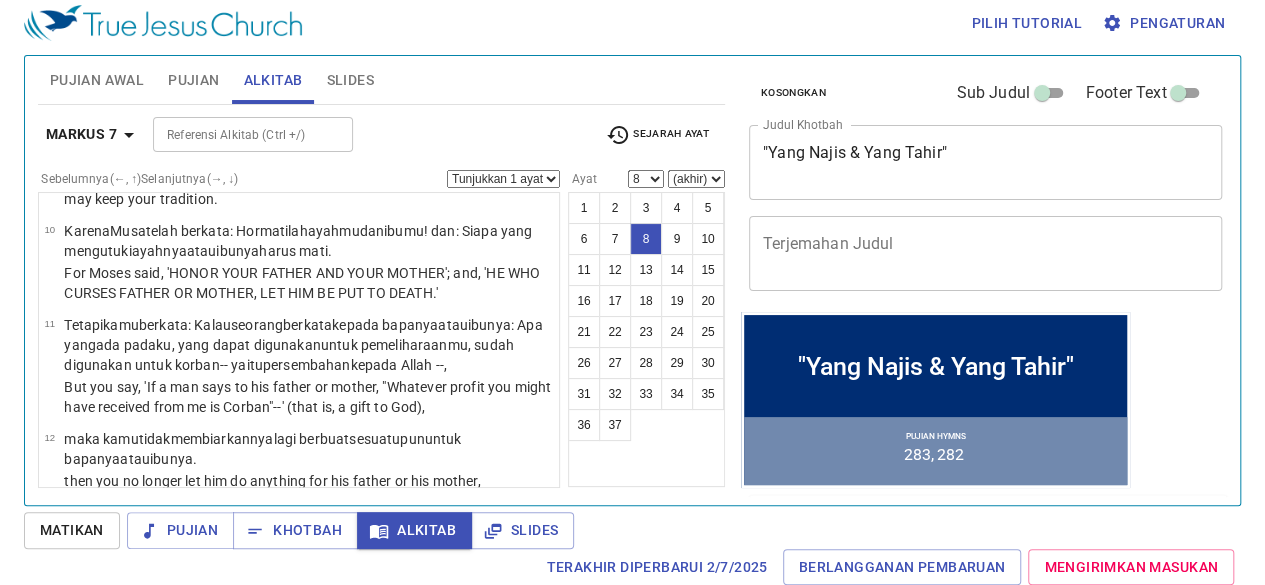 scroll, scrollTop: 999, scrollLeft: 0, axis: vertical 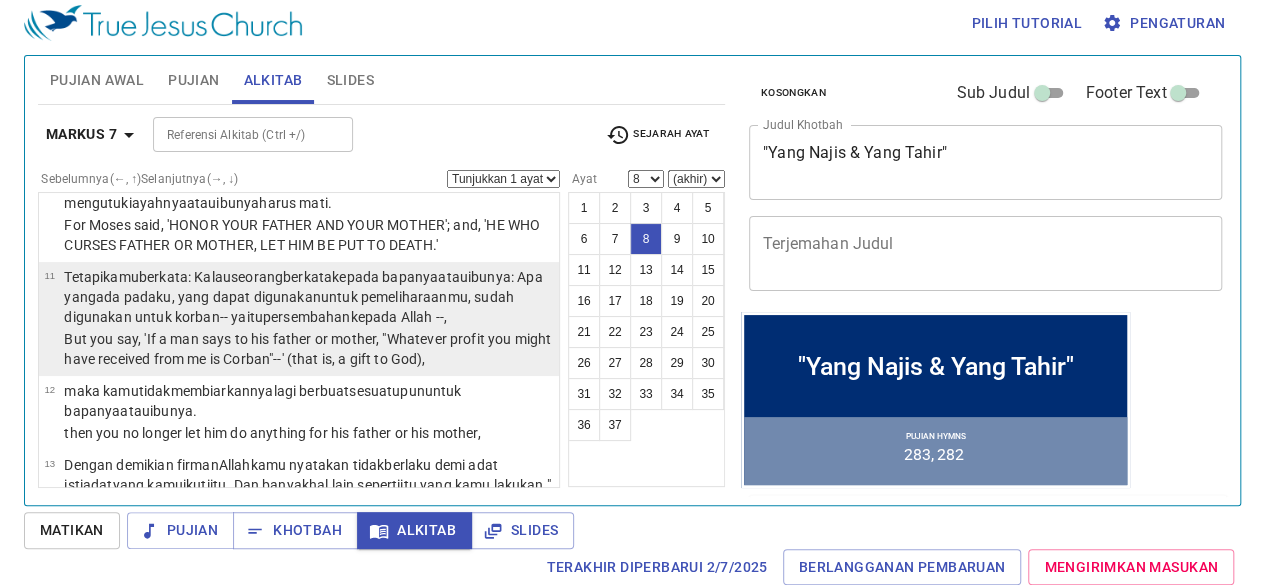 click on "persembahan  kepada Allah --," at bounding box center [355, 317] 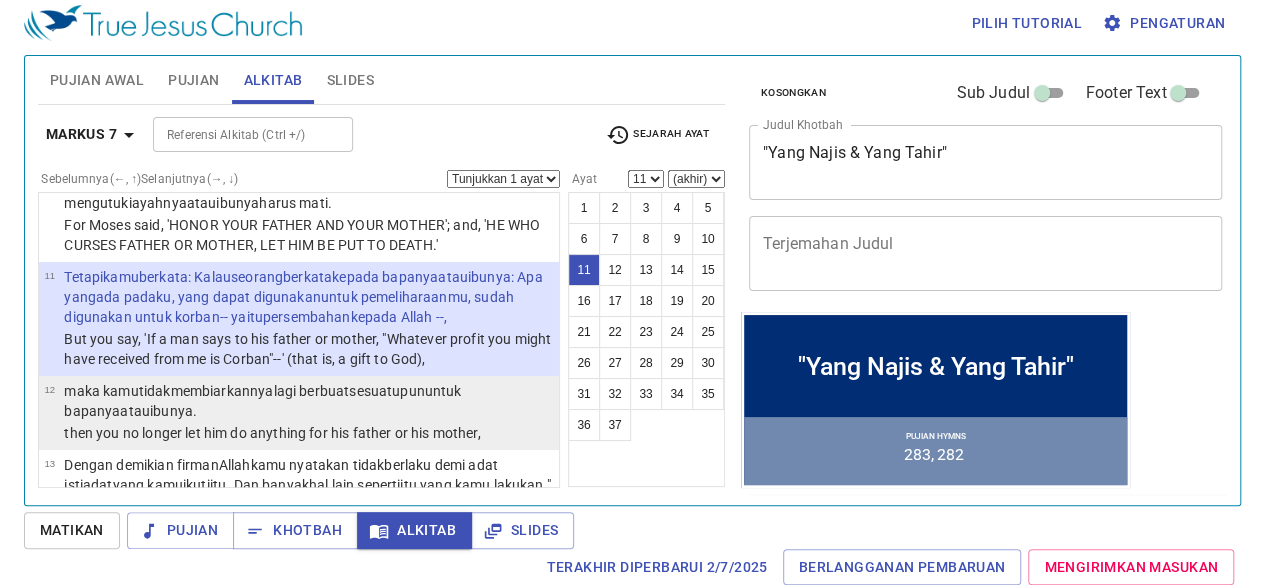 click on "maka kamu  tidak  membiarkannya  lagi berbuat  sesuatupun  untuk bapanya  atau  ibunya ." at bounding box center [308, 401] 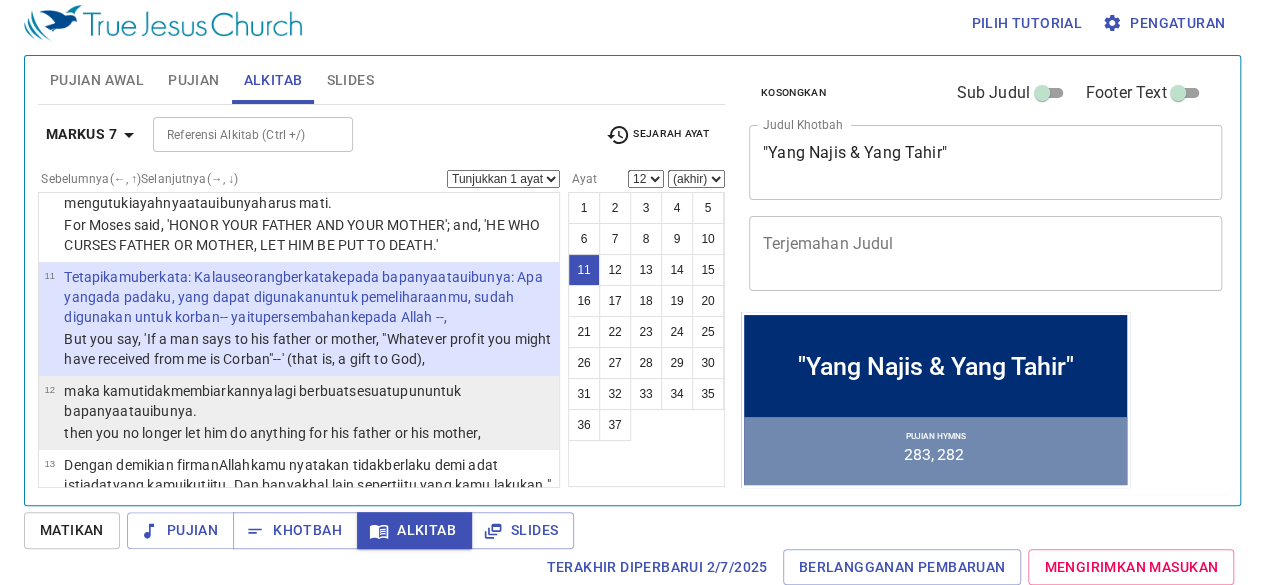 scroll, scrollTop: 1131, scrollLeft: 0, axis: vertical 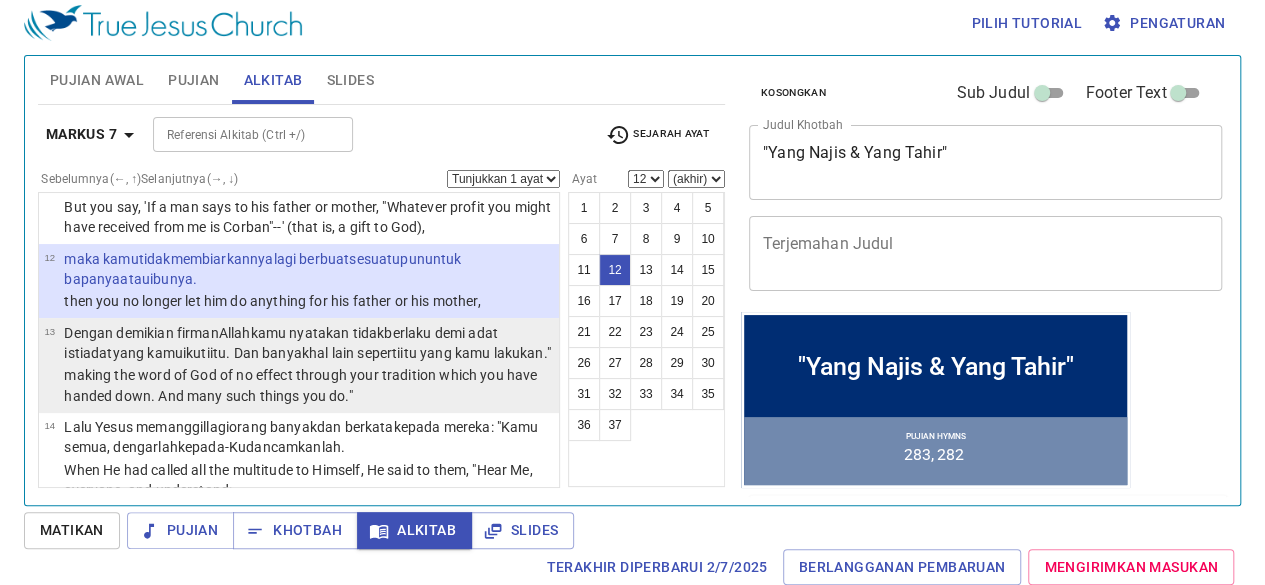 click on "berlaku demi adat istiadat  yang kamu  ikuti  itu. Dan banyak  hal lain seperti  itu yang kamu lakukan ."" at bounding box center (307, 343) 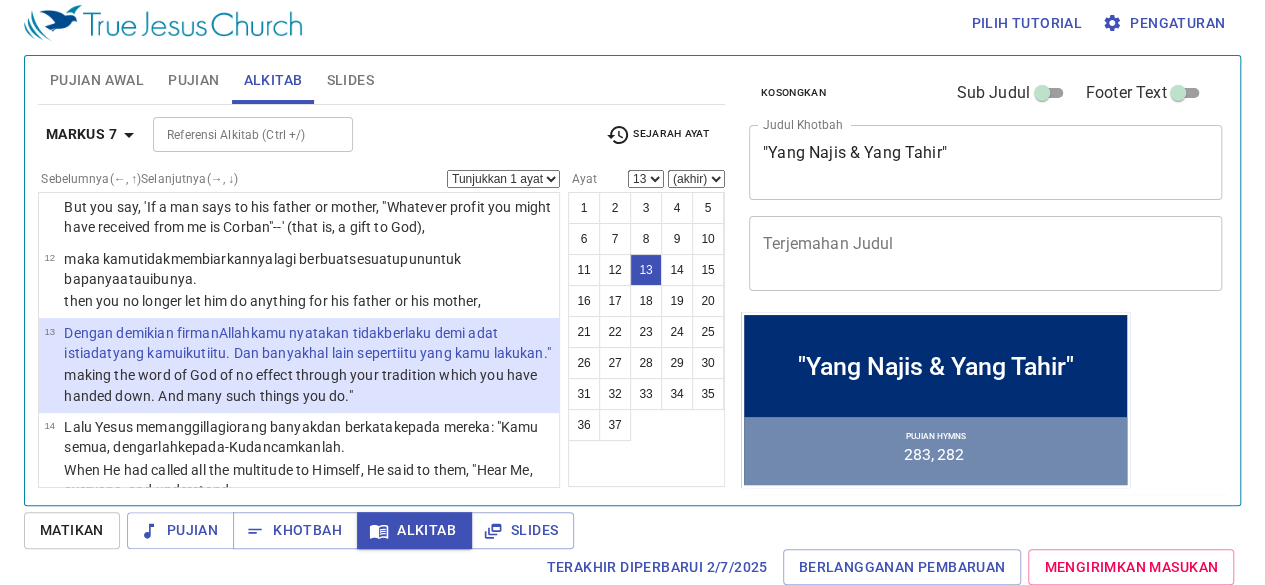scroll, scrollTop: 1225, scrollLeft: 0, axis: vertical 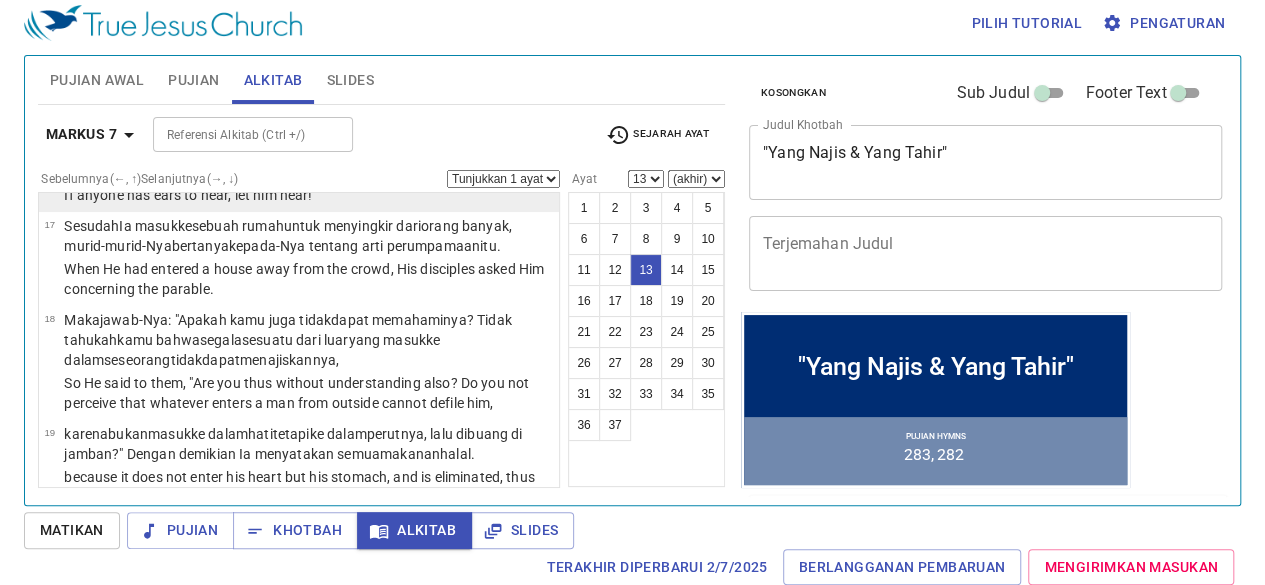 click on "If anyone has ears to hear, let him hear!"" at bounding box center (283, 195) 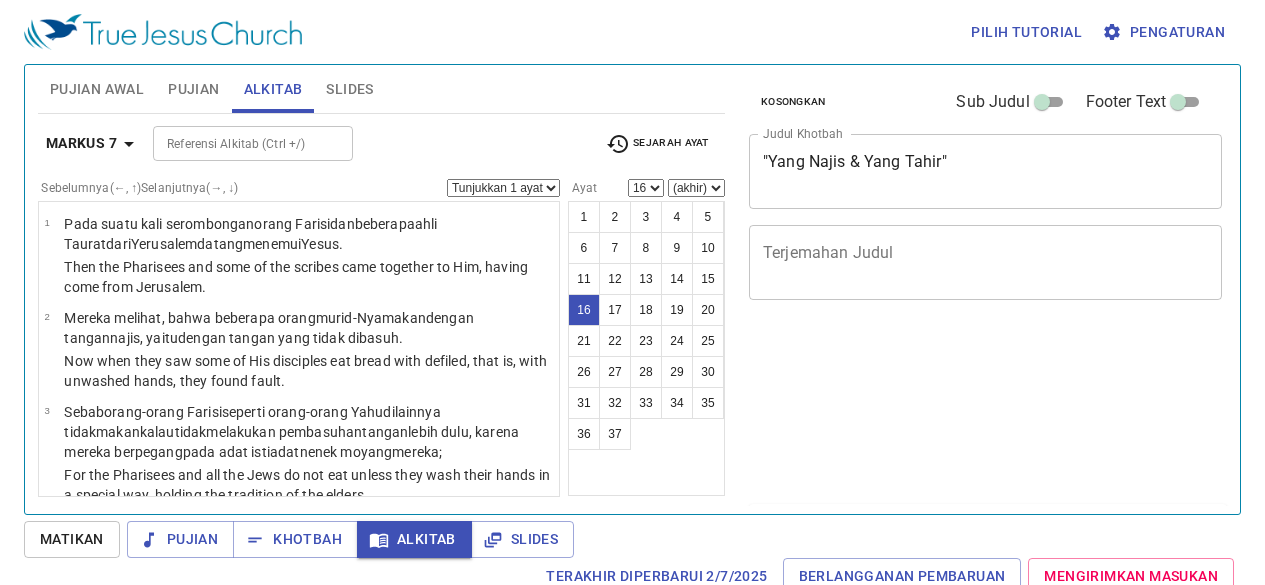 select on "16" 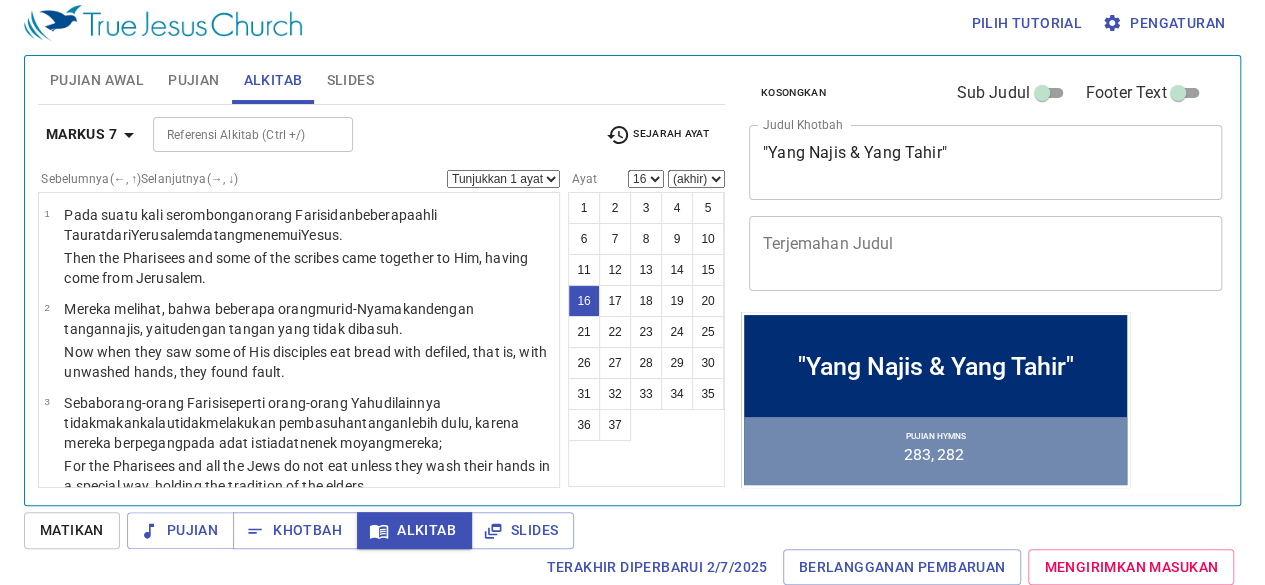 scroll, scrollTop: 0, scrollLeft: 0, axis: both 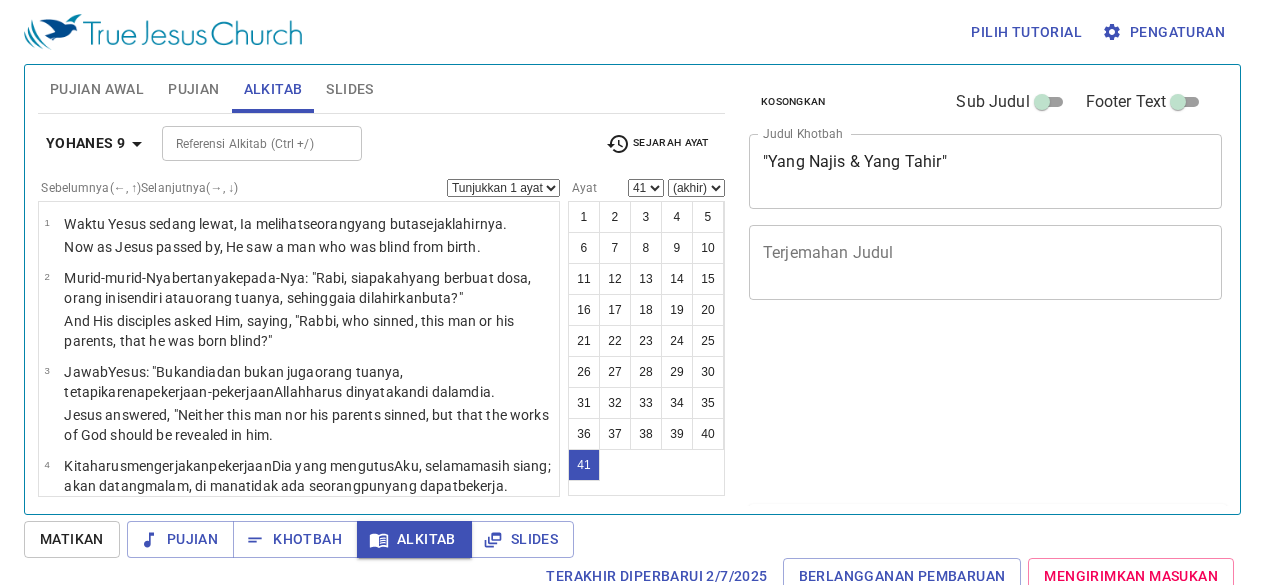 select on "41" 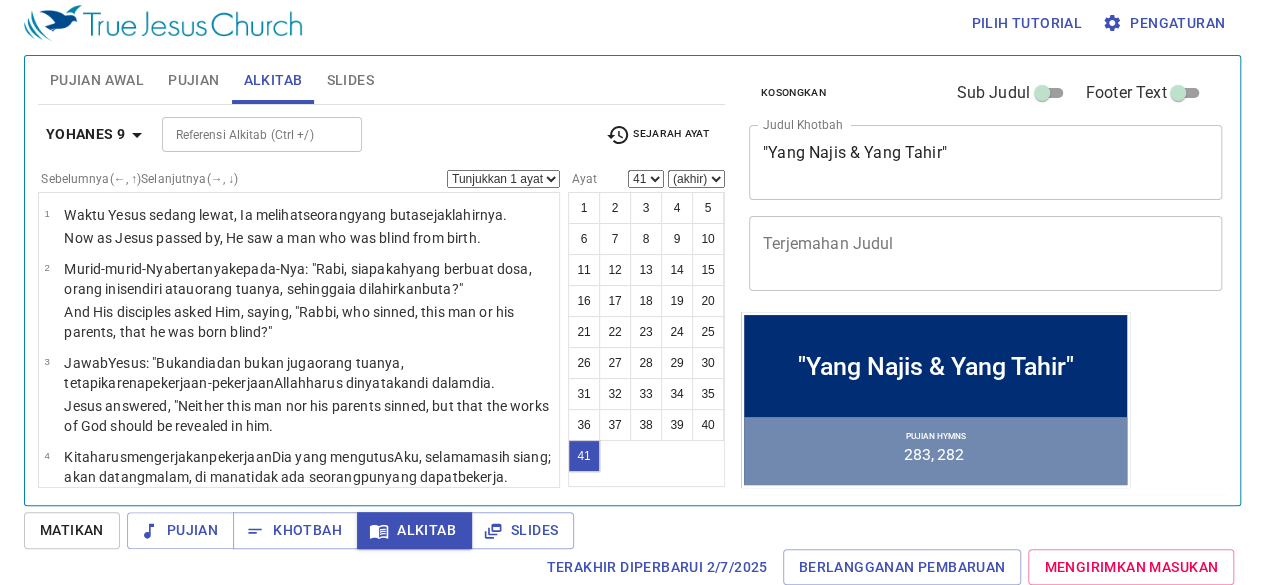 scroll, scrollTop: 0, scrollLeft: 0, axis: both 